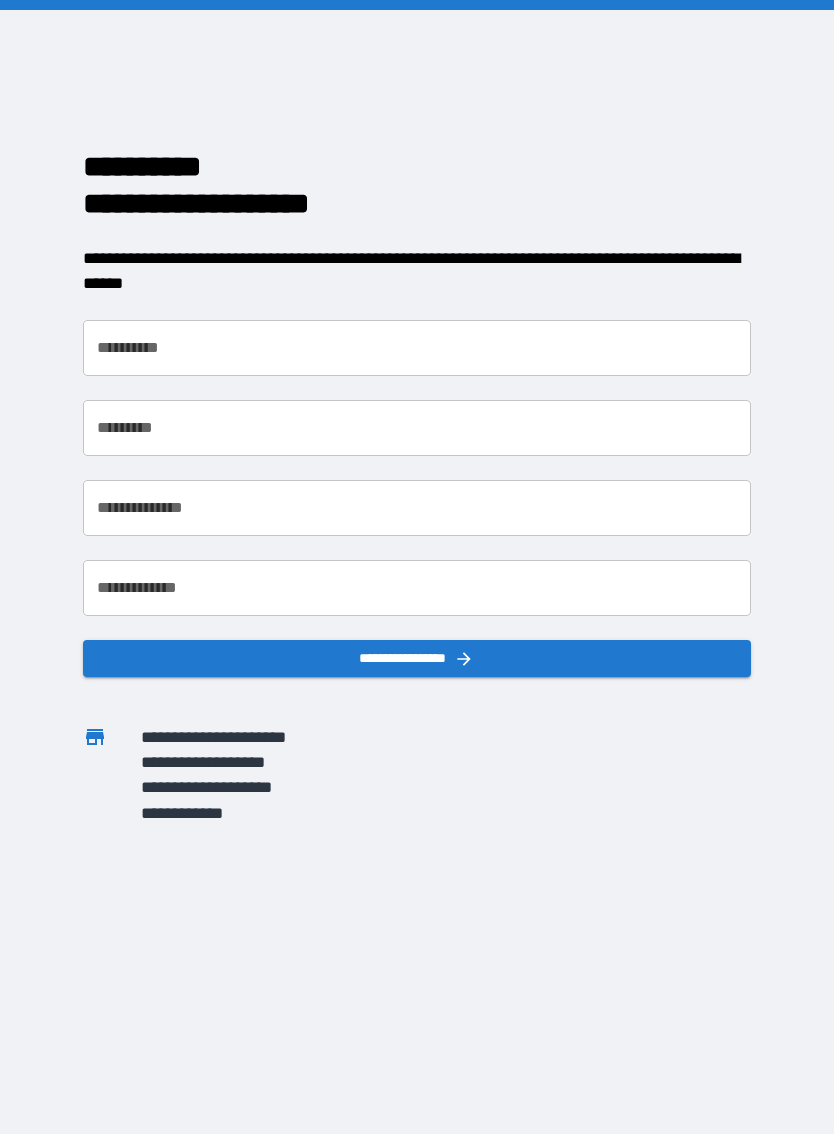 scroll, scrollTop: 0, scrollLeft: 0, axis: both 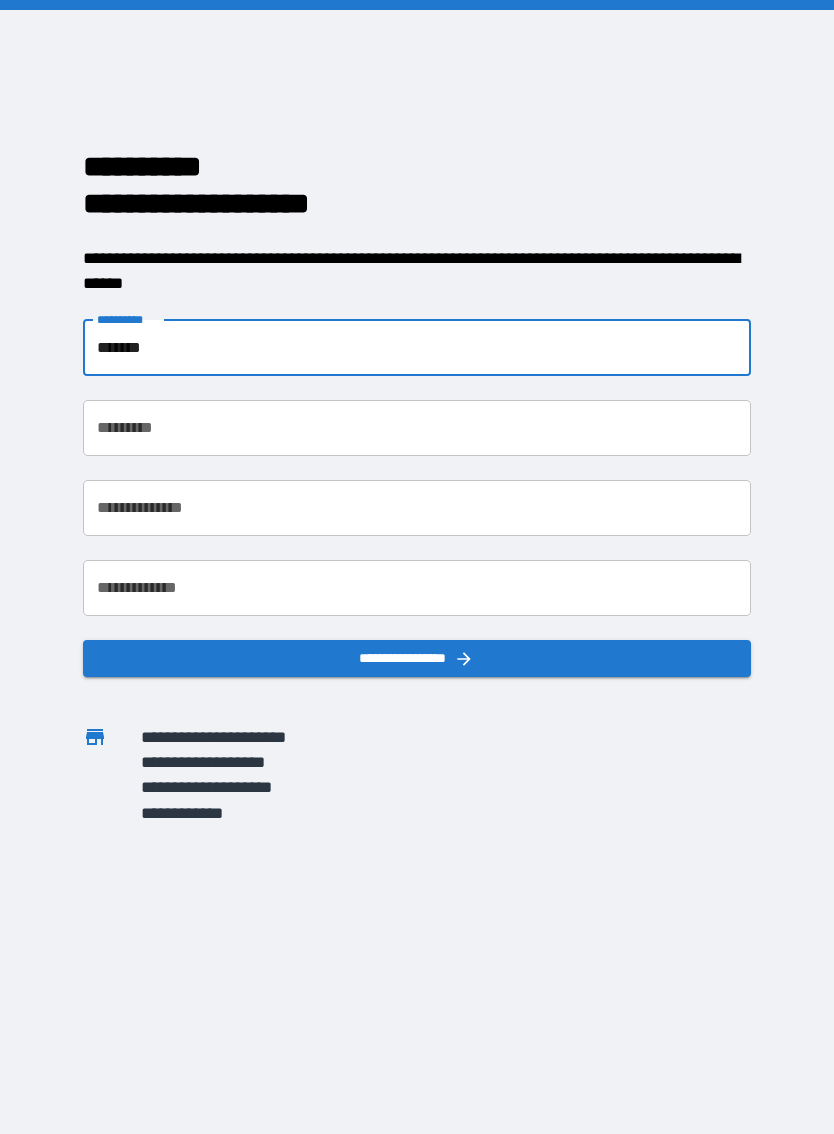 type on "******" 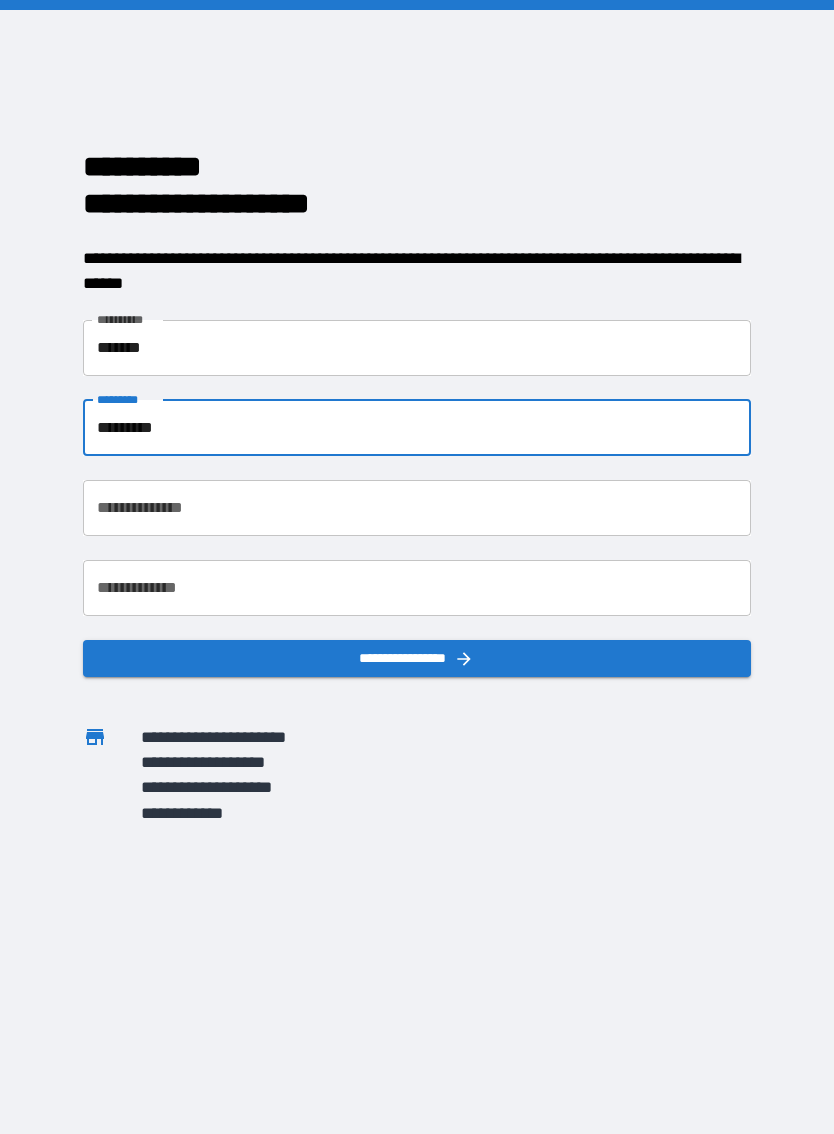 type on "********" 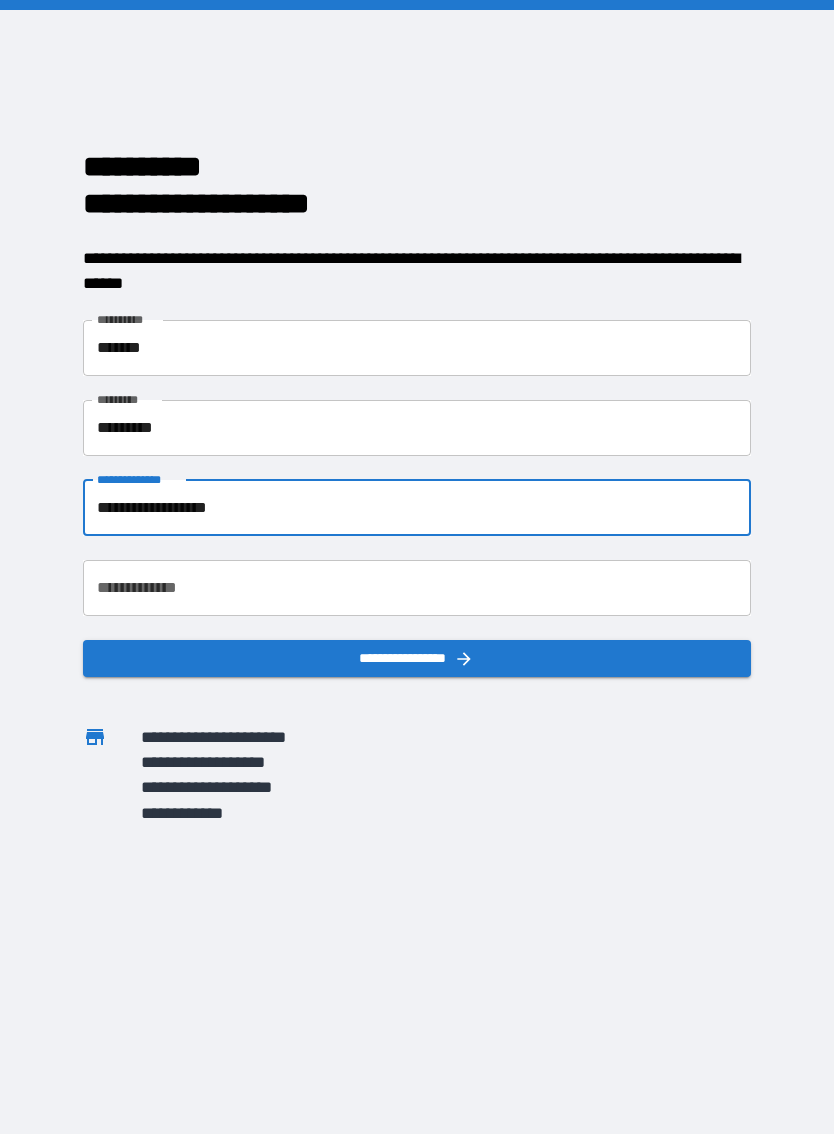 type on "**********" 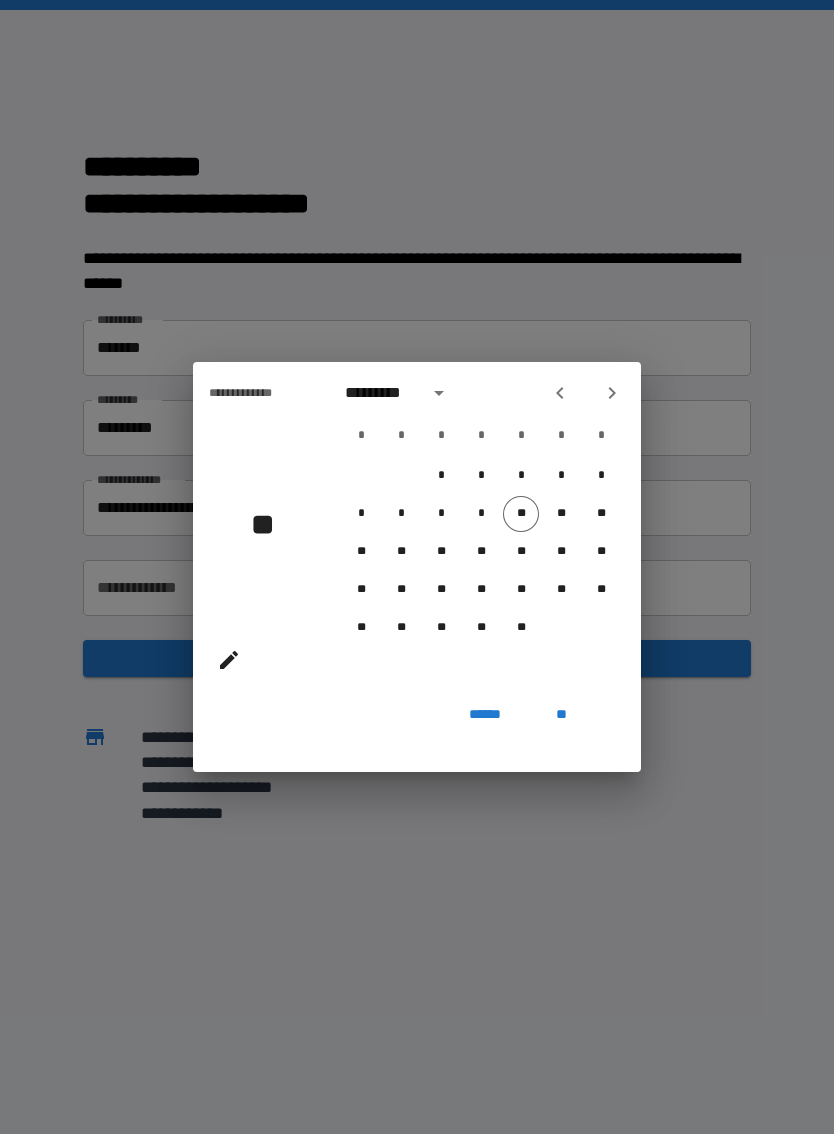 click on "*********" at bounding box center [380, 393] 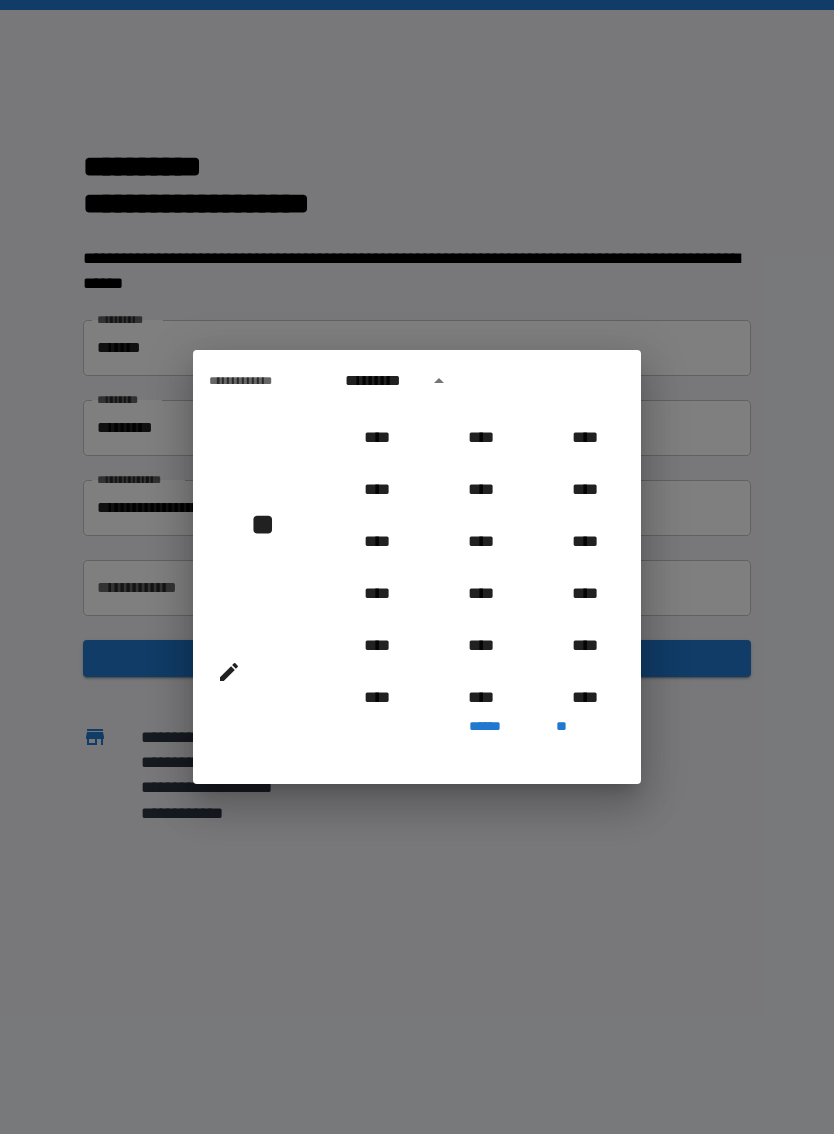 scroll, scrollTop: 736, scrollLeft: 0, axis: vertical 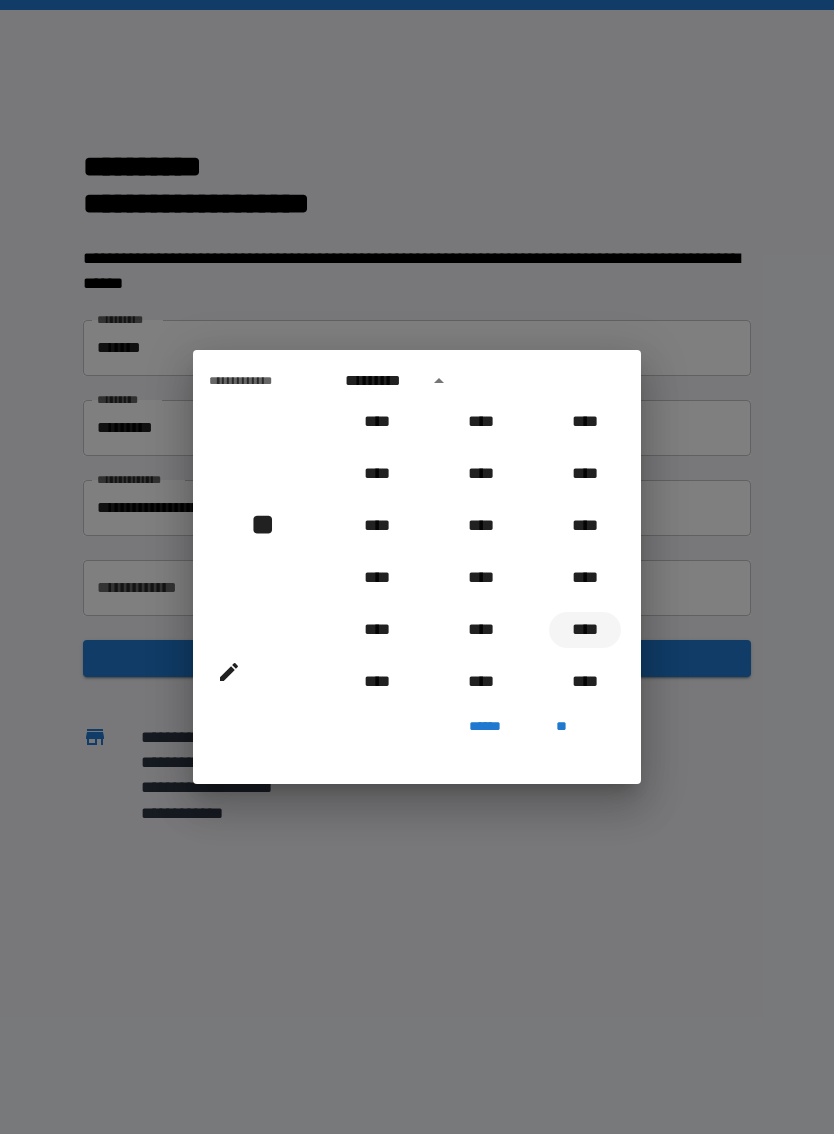 click on "****" at bounding box center (585, 630) 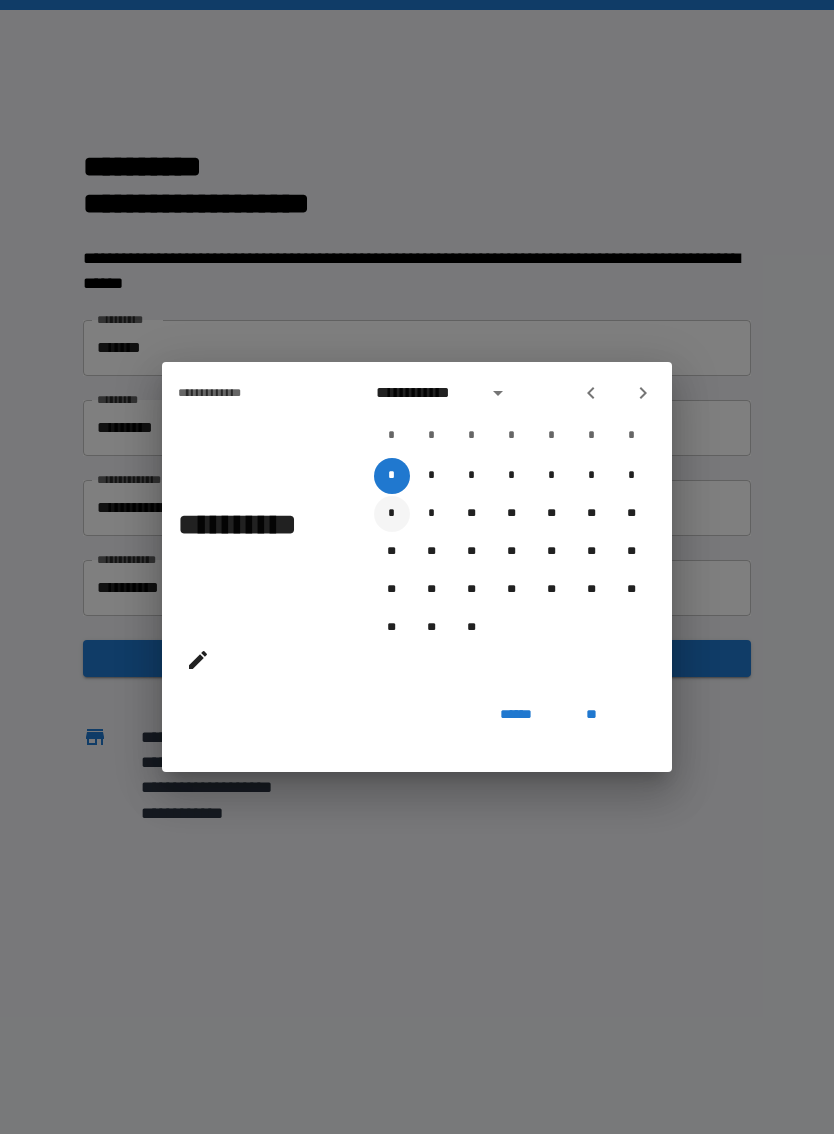 click on "*" at bounding box center (392, 514) 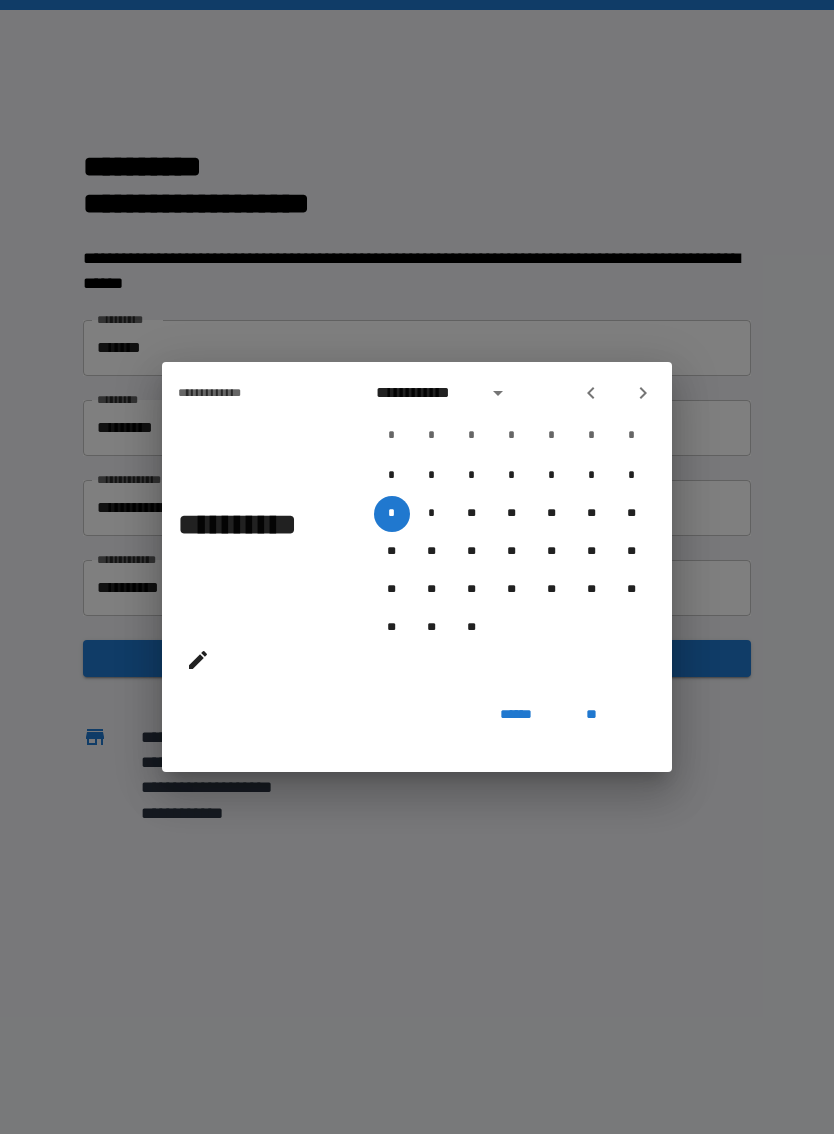 click on "**" at bounding box center (592, 714) 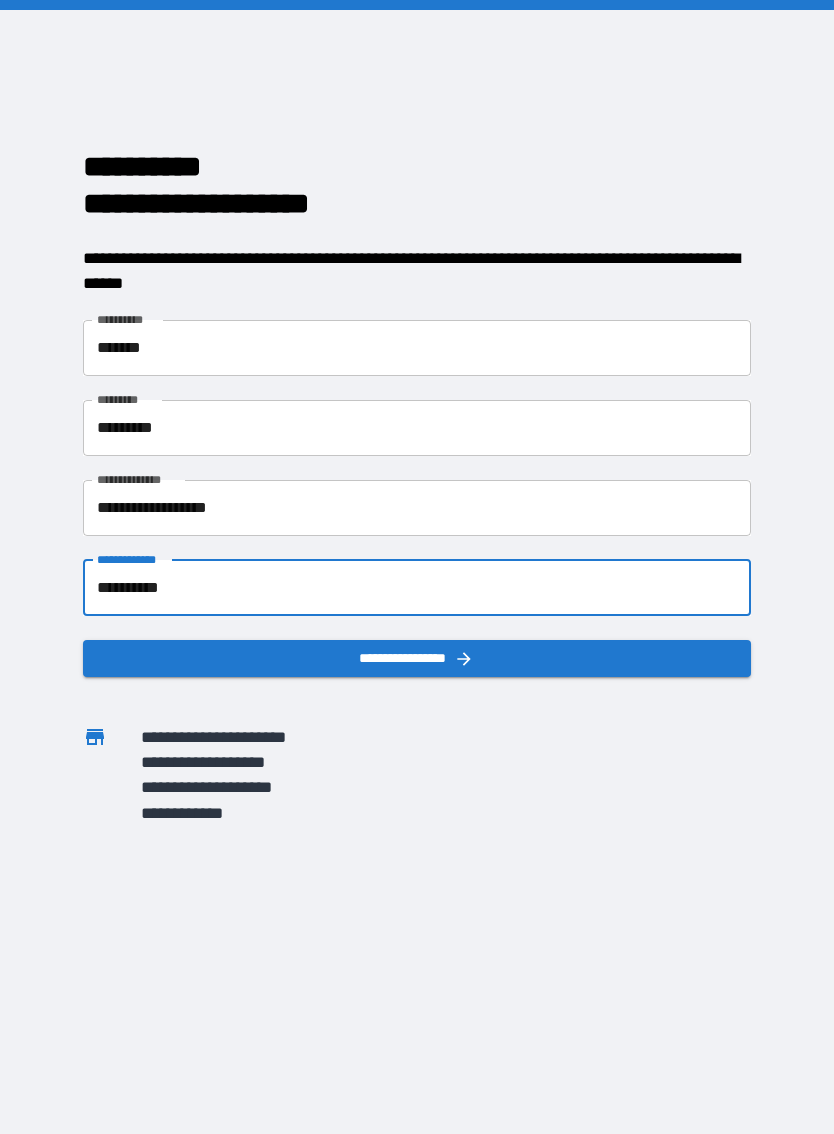 click on "**********" at bounding box center [416, 588] 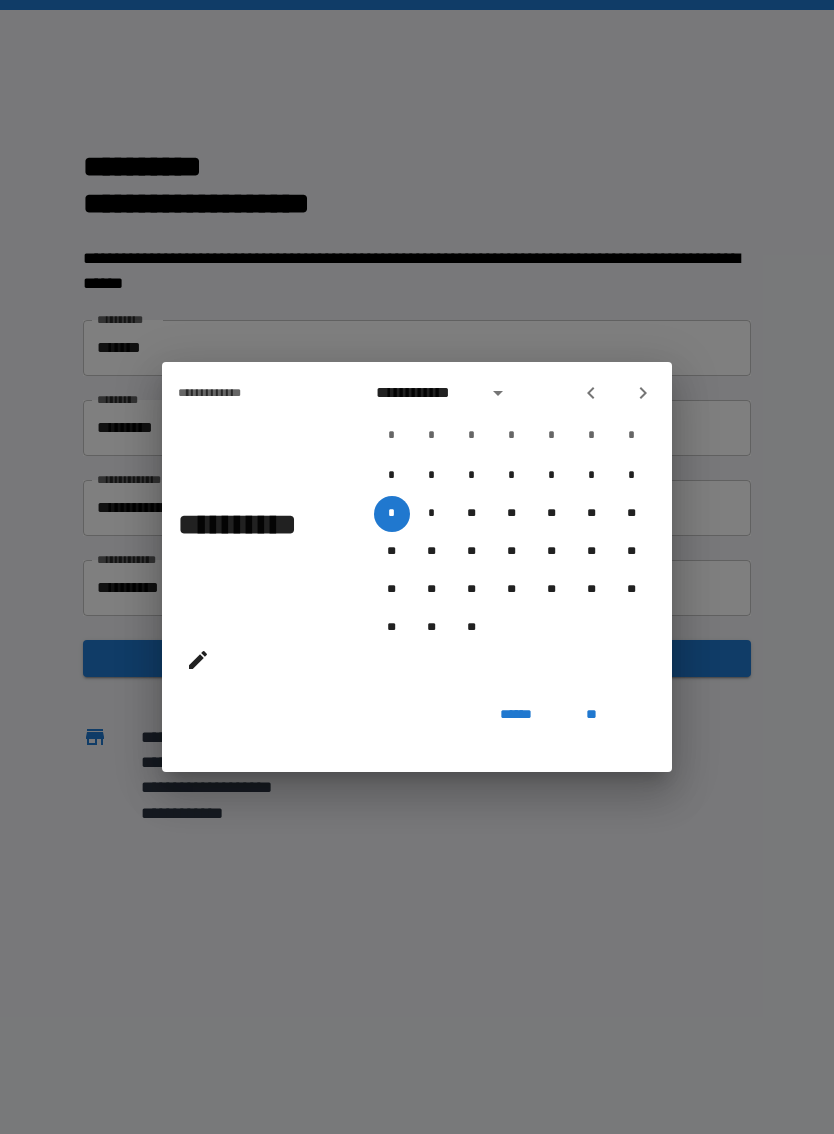 click on "**********" at bounding box center (426, 393) 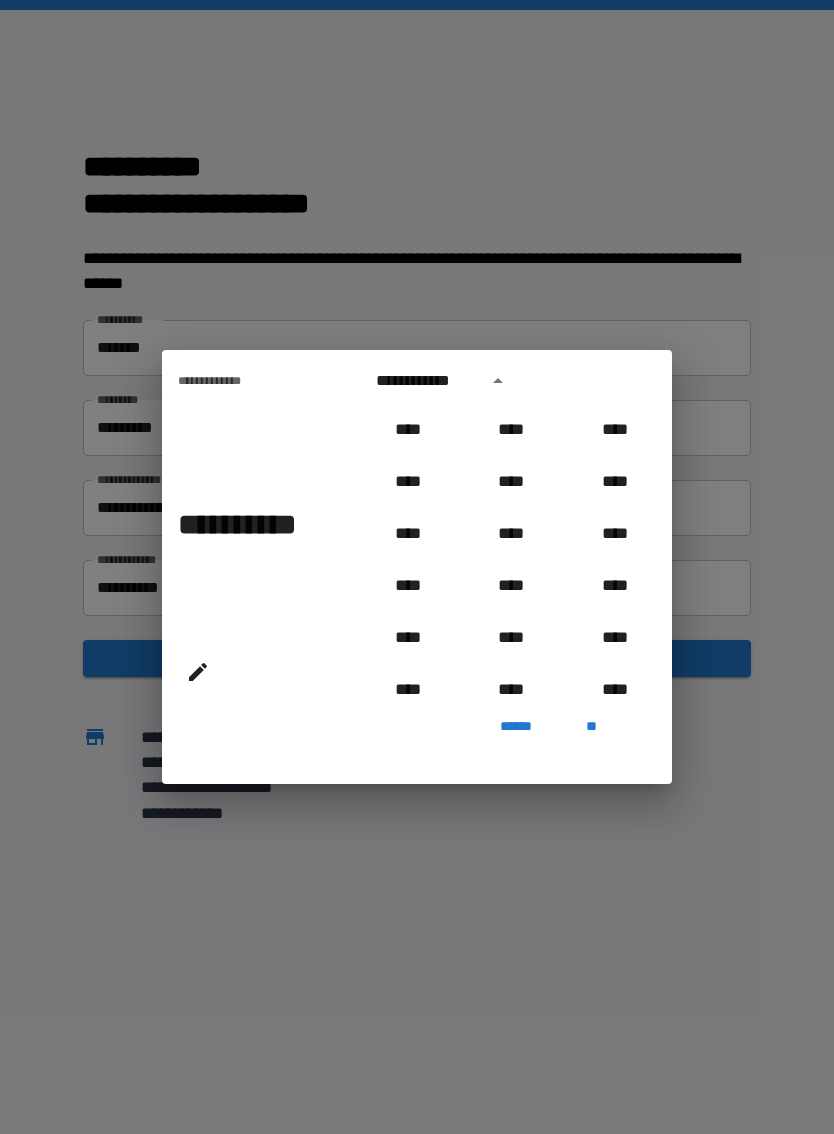 scroll, scrollTop: 810, scrollLeft: 0, axis: vertical 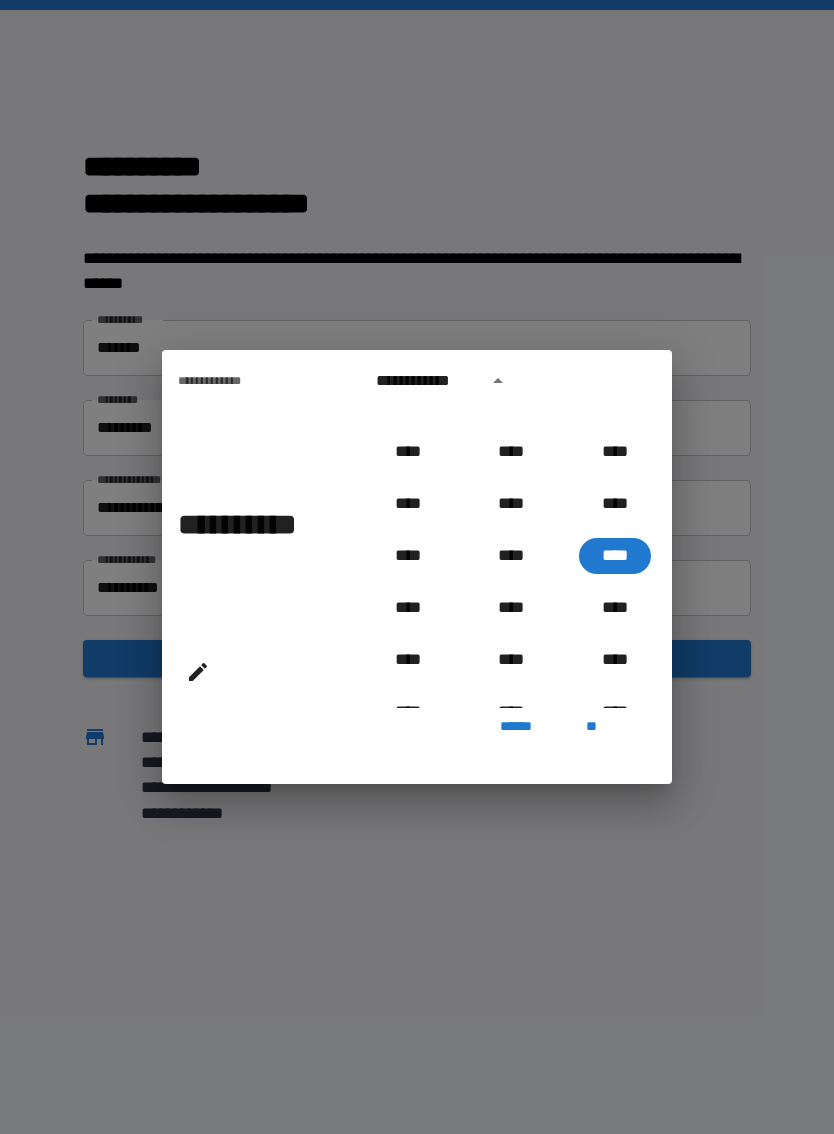 click on "**********" at bounding box center (426, 381) 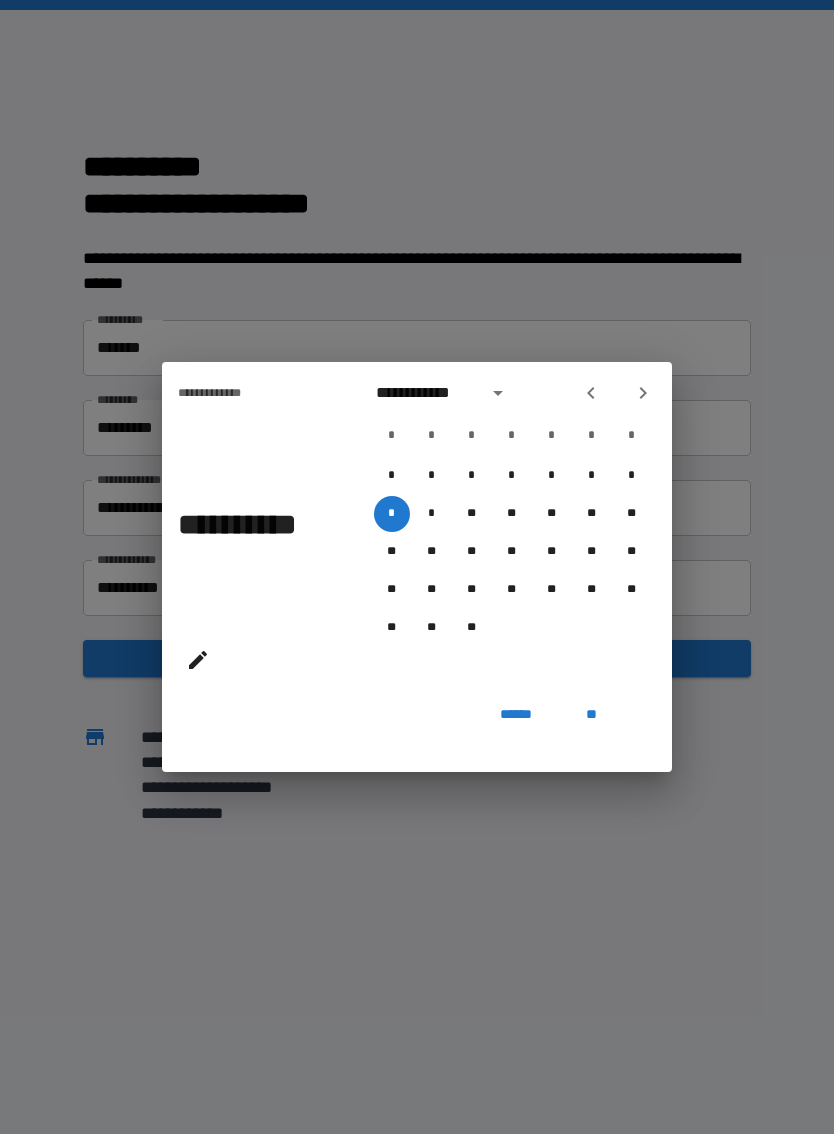 click on "**********" at bounding box center (426, 393) 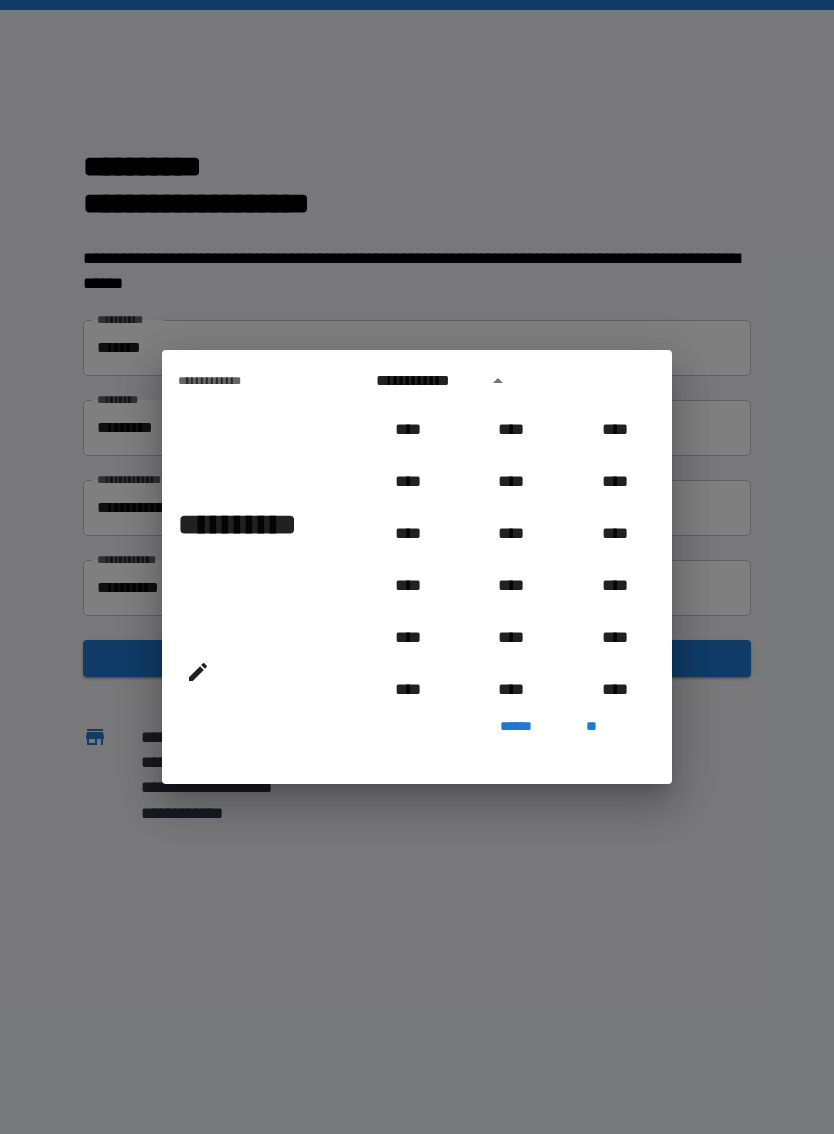 scroll, scrollTop: 810, scrollLeft: 0, axis: vertical 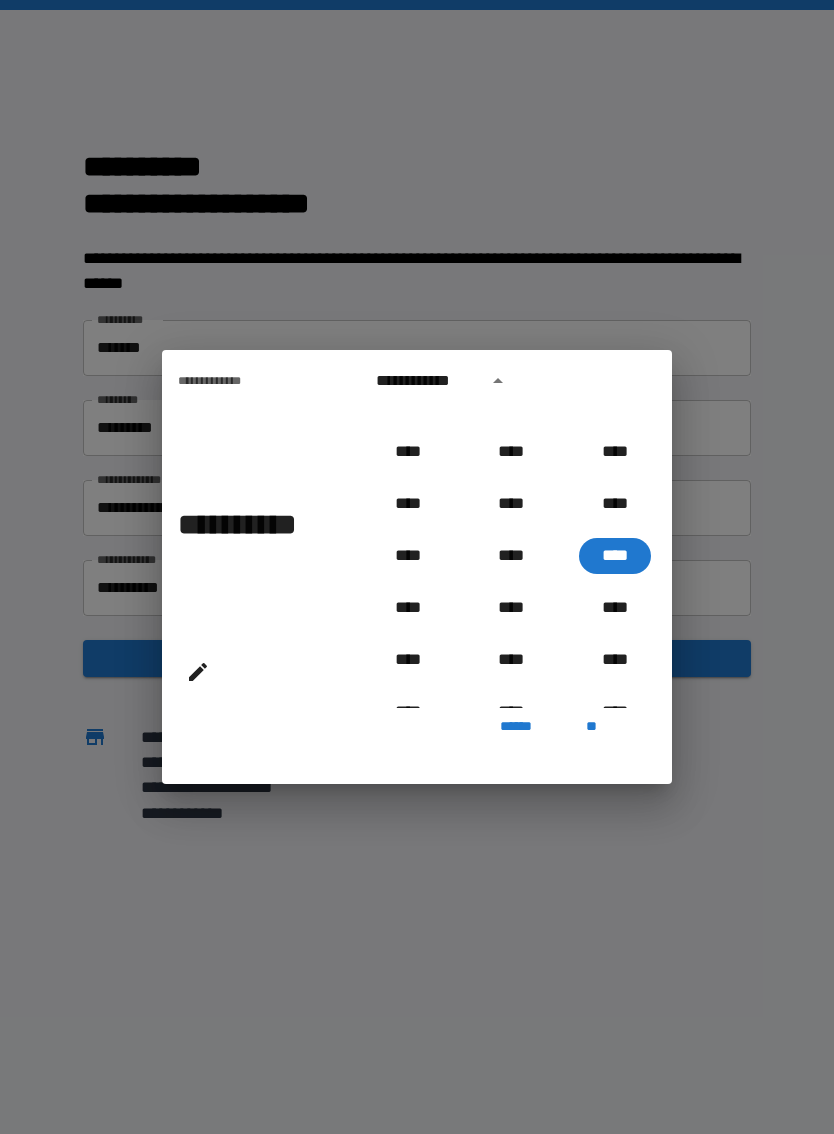 click on "**********" at bounding box center (426, 381) 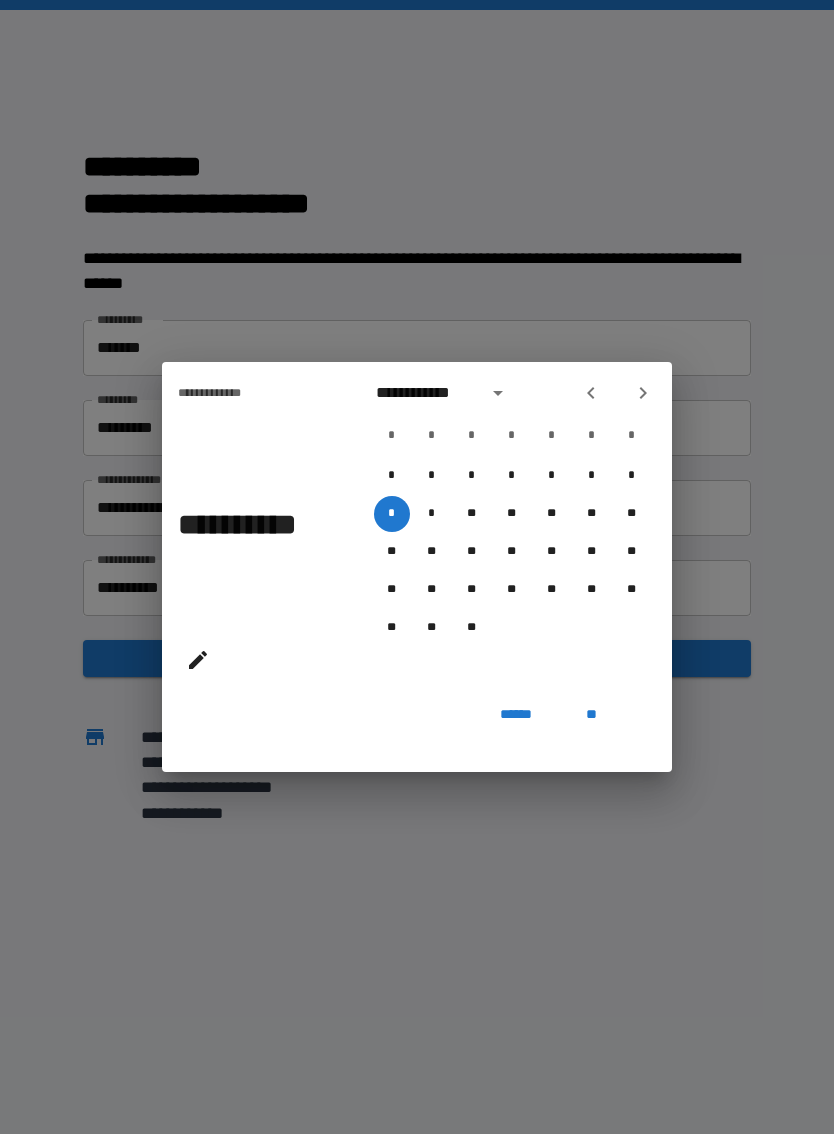 click 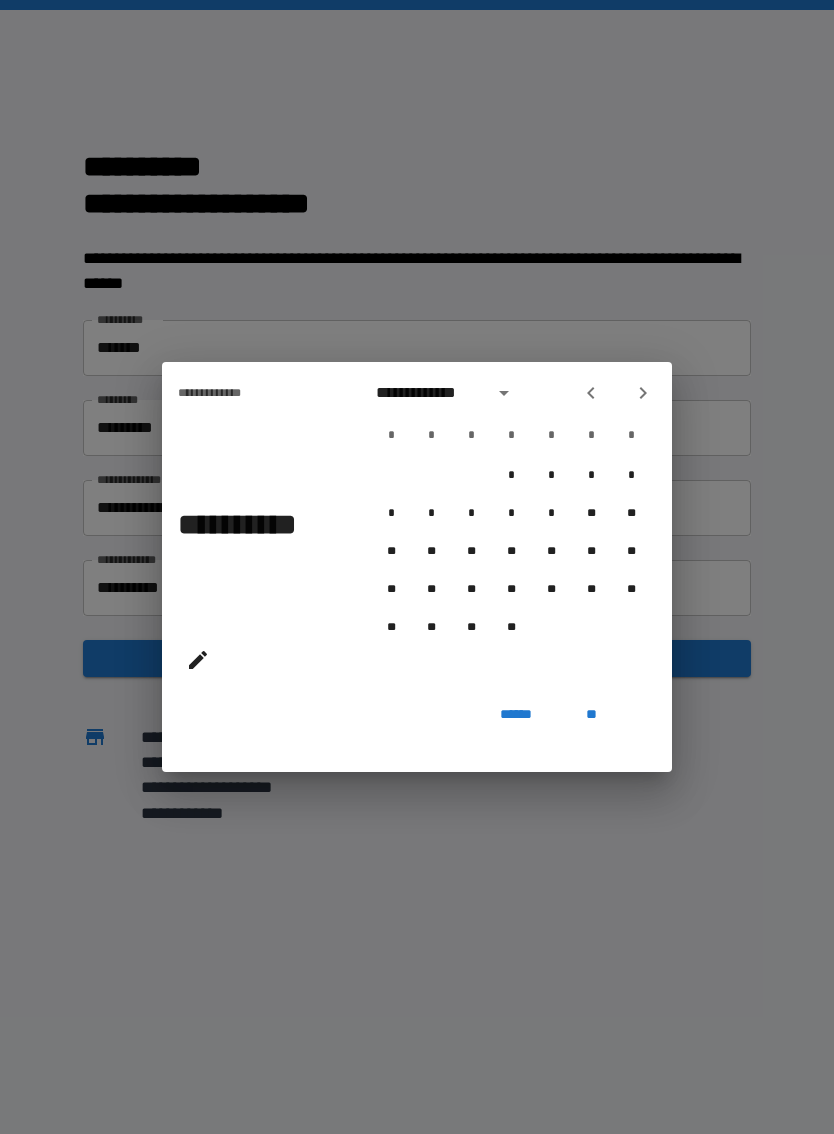 click at bounding box center (643, 393) 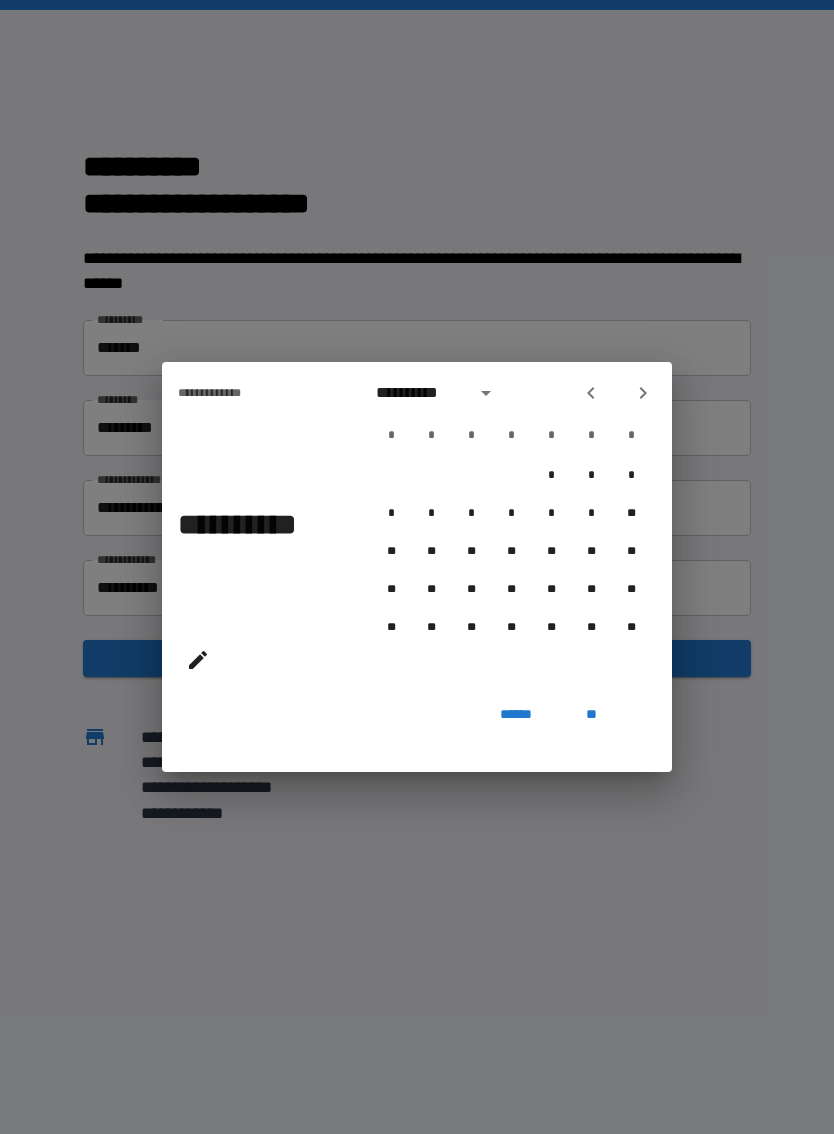 click at bounding box center [643, 393] 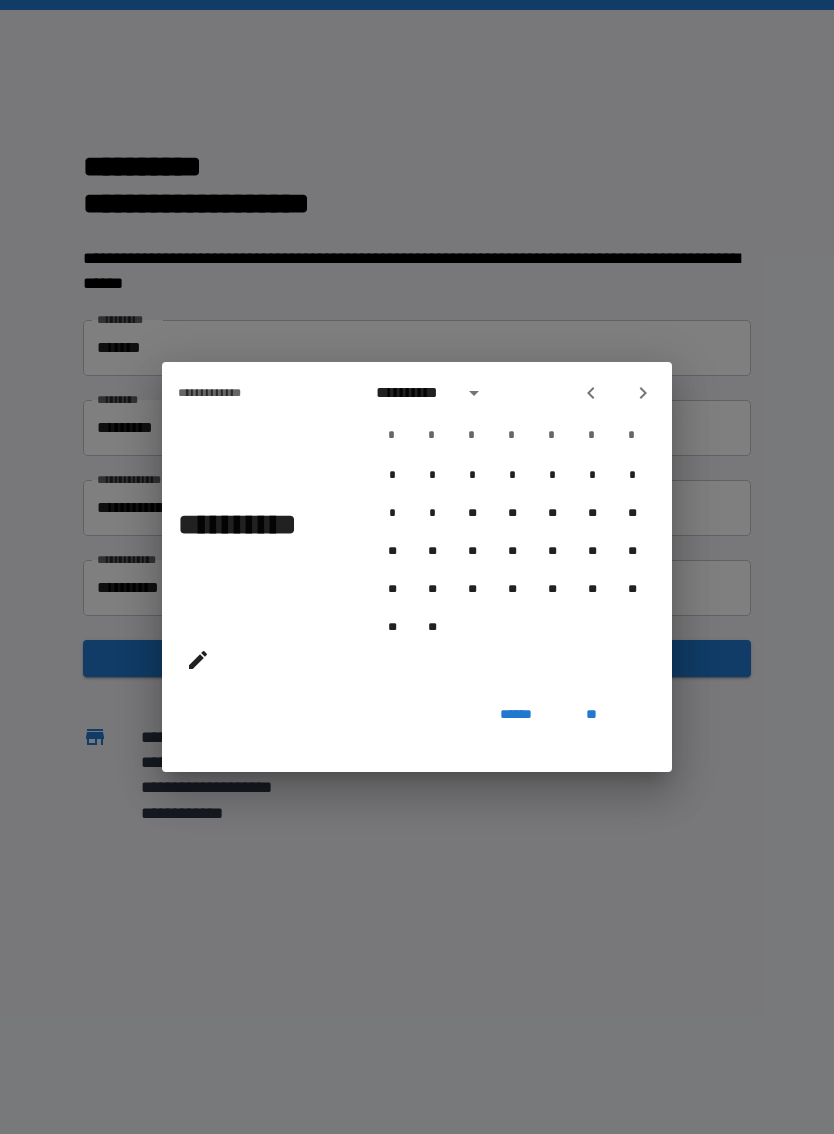 click at bounding box center [643, 393] 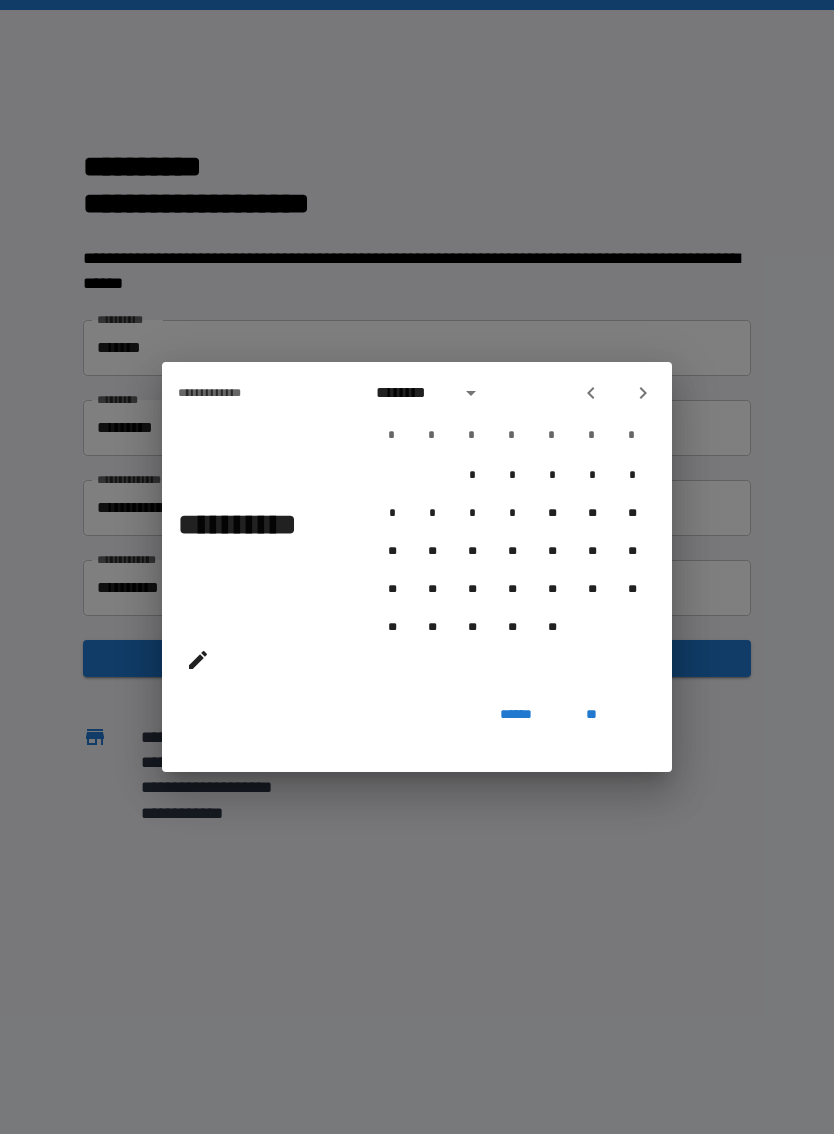 click at bounding box center [643, 393] 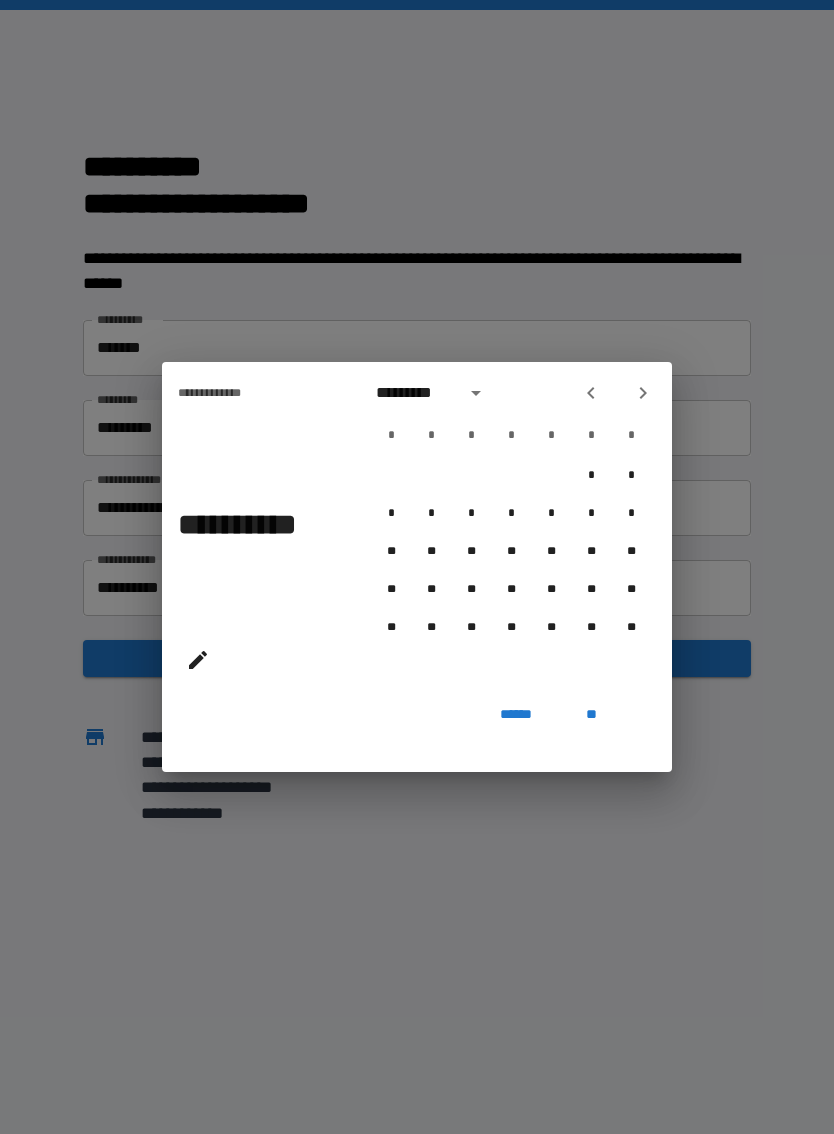 click at bounding box center (643, 393) 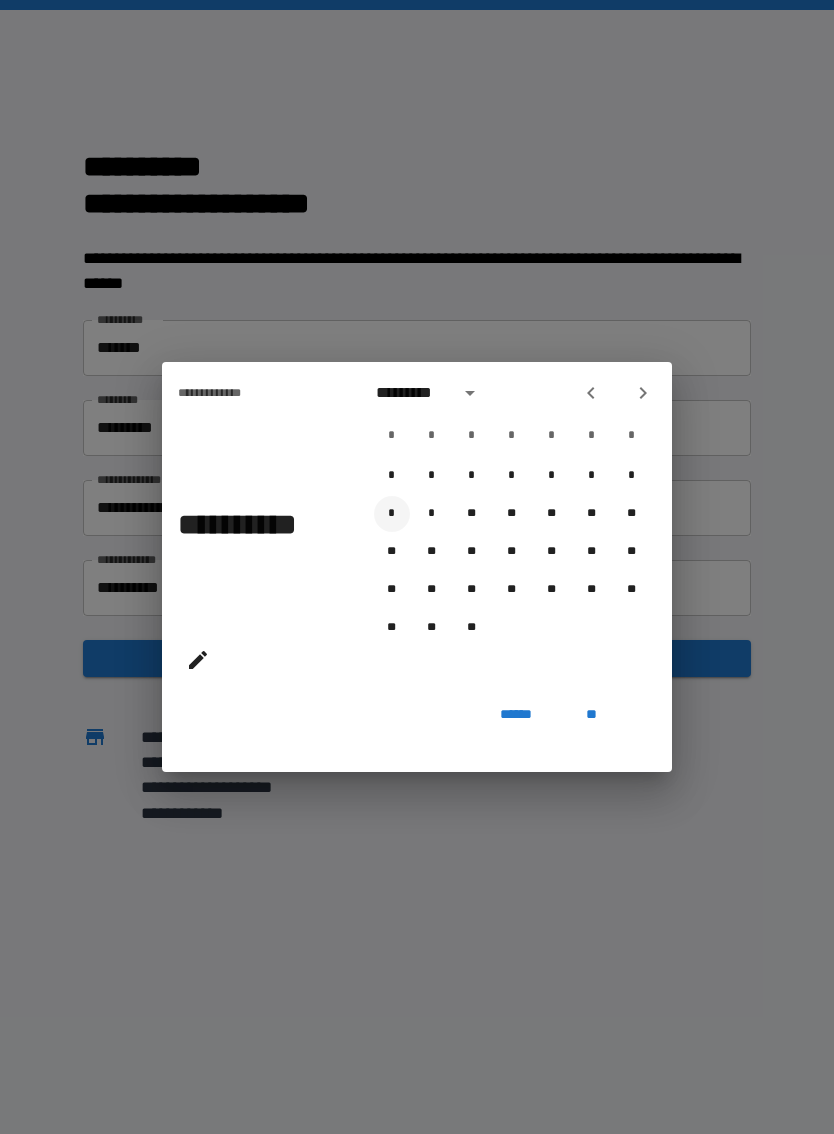 click on "*" at bounding box center (392, 514) 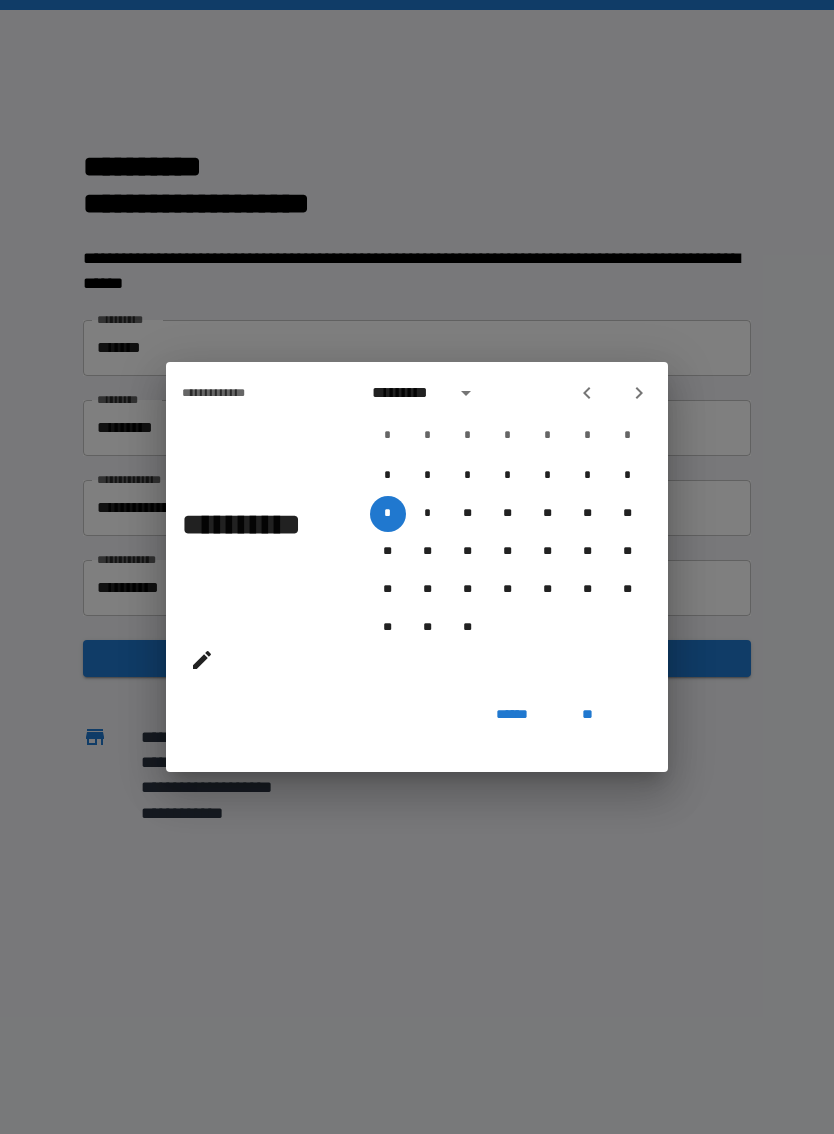 click on "**" at bounding box center (588, 714) 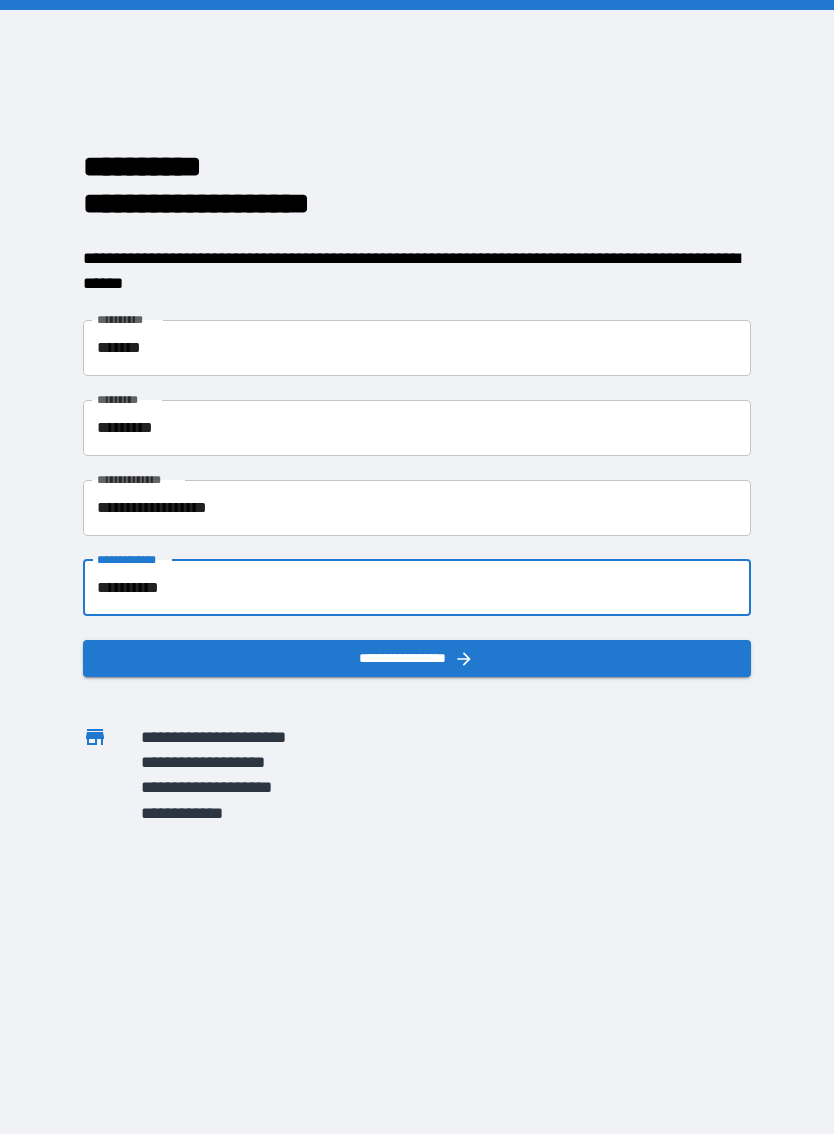 click on "**********" at bounding box center (416, 658) 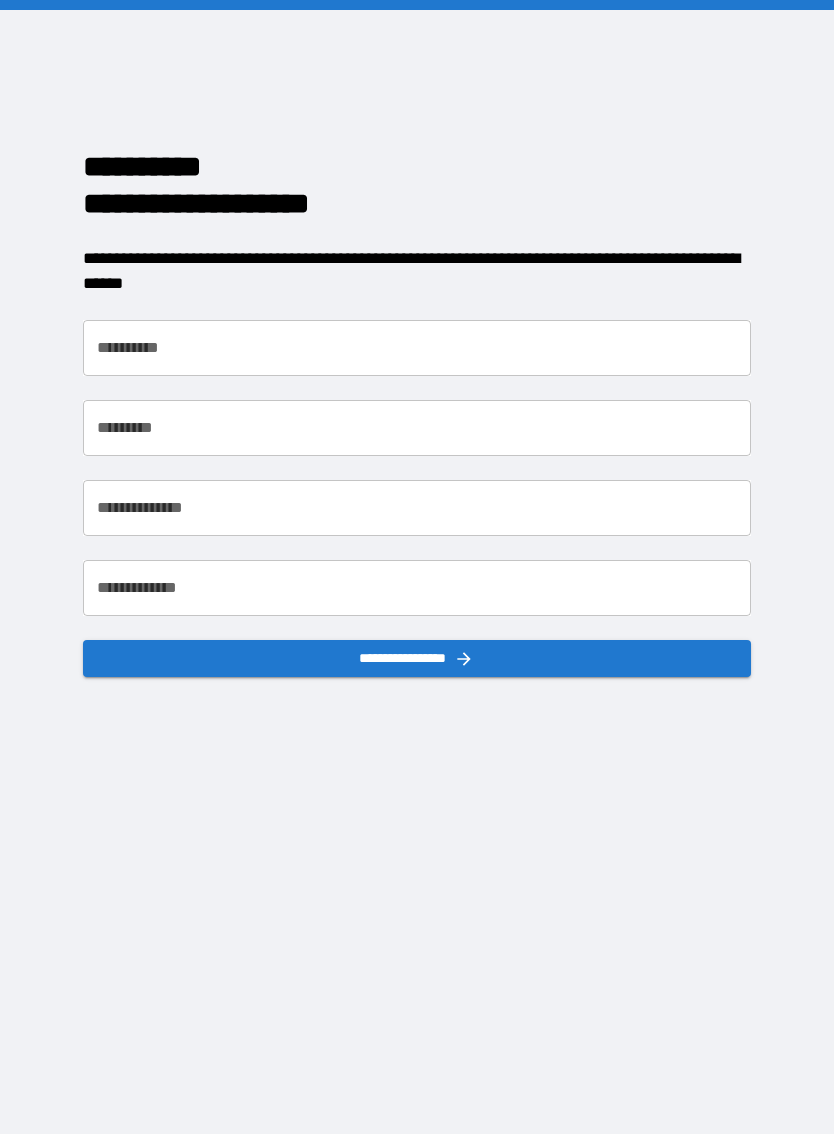 scroll, scrollTop: 0, scrollLeft: 0, axis: both 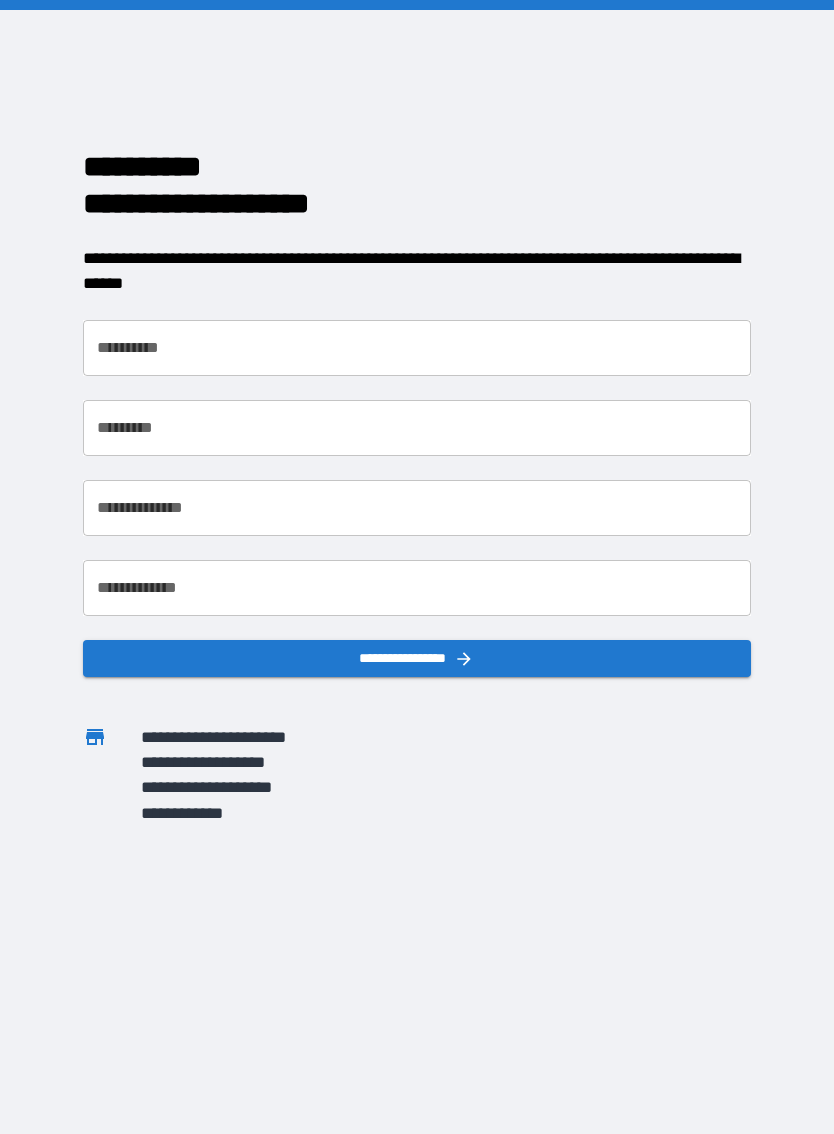 click on "**********" at bounding box center (416, 348) 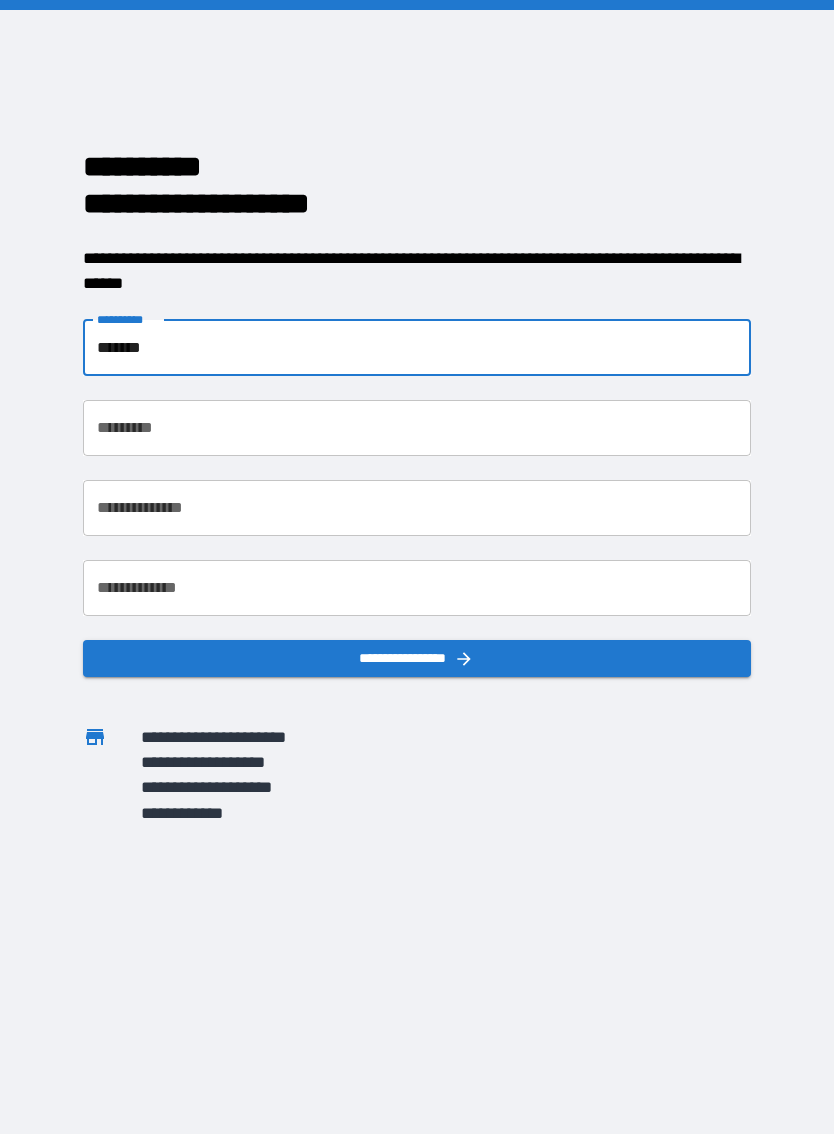 type on "******" 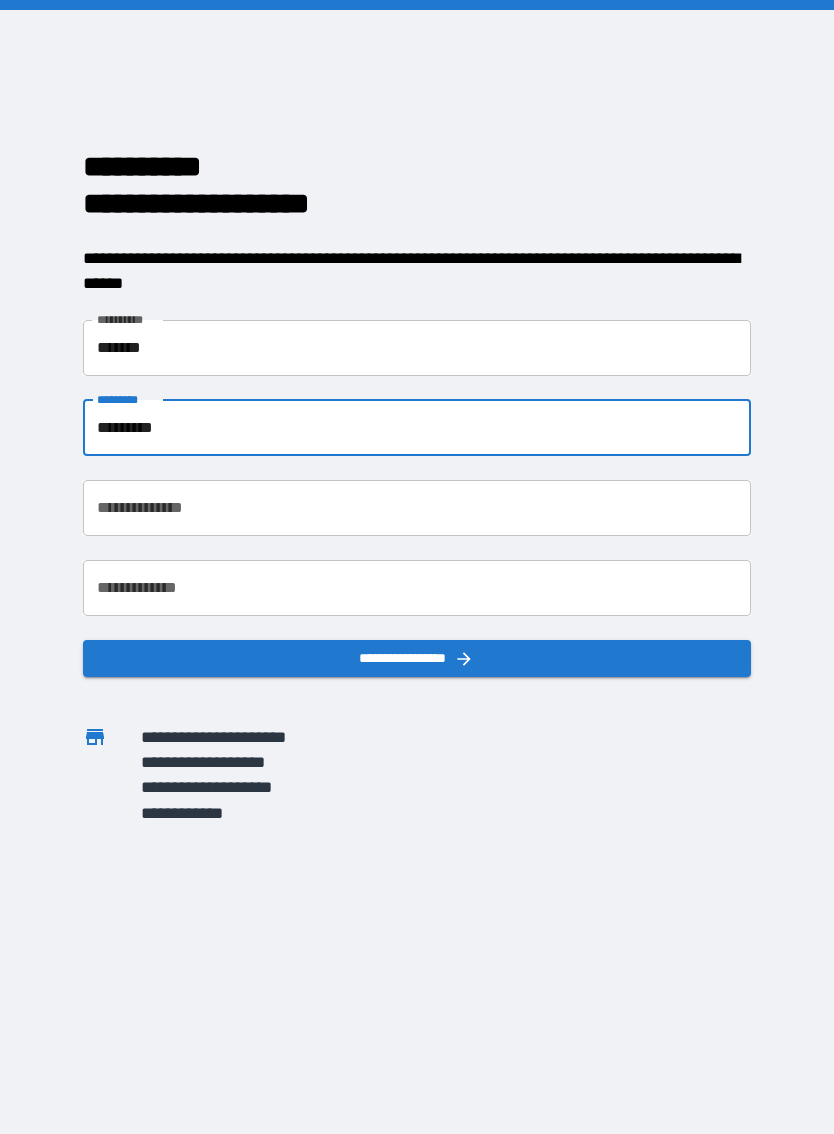 type on "********" 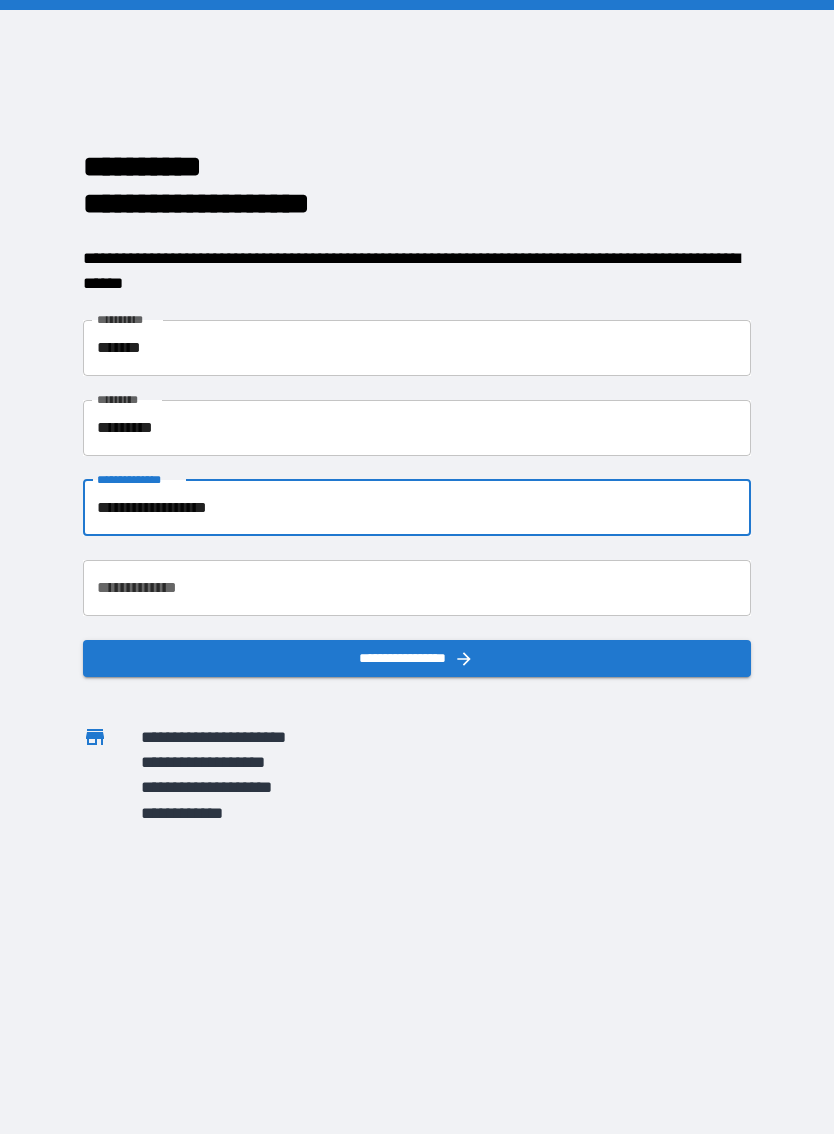type on "**********" 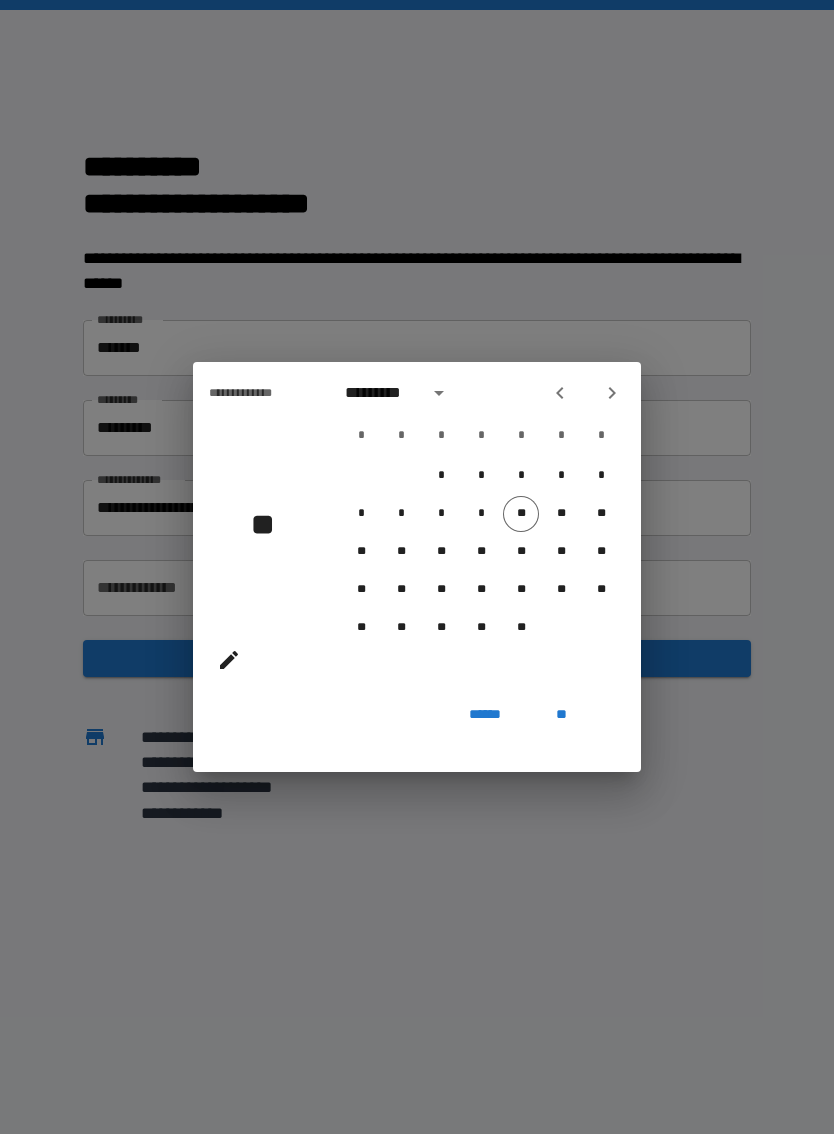 click on "*********" at bounding box center [380, 393] 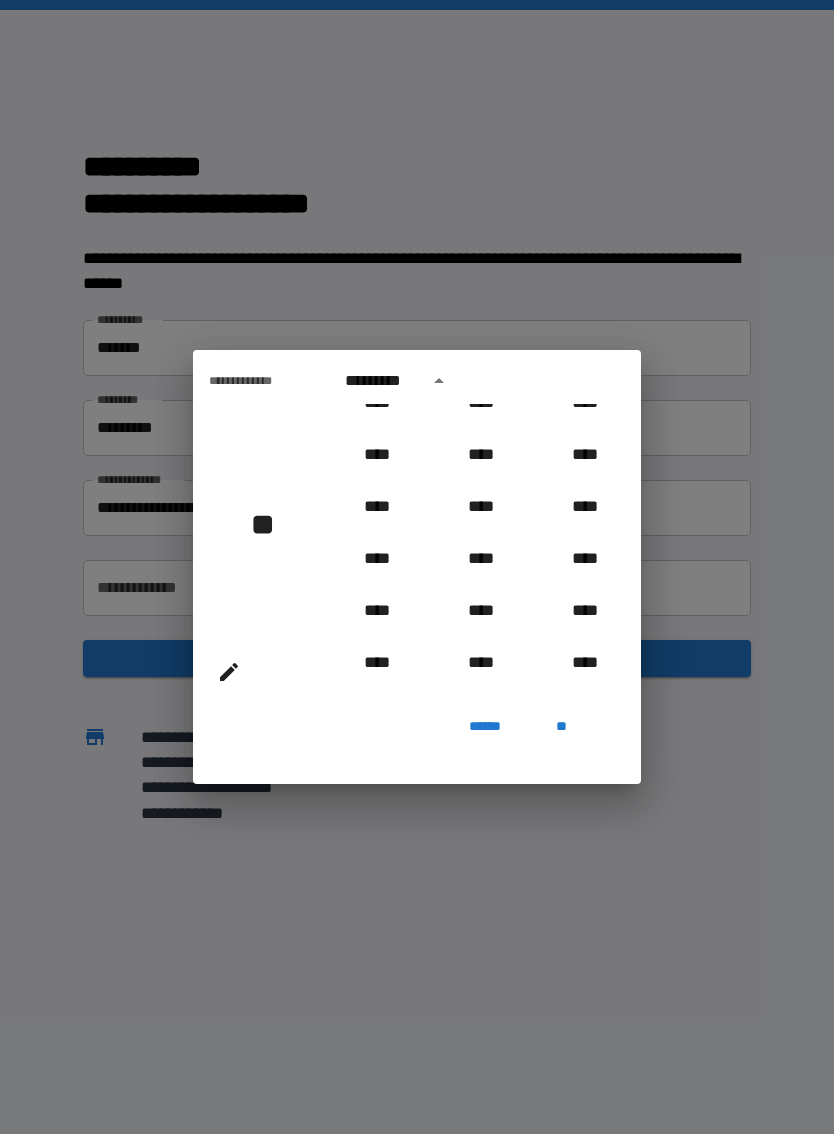 scroll, scrollTop: 853, scrollLeft: 0, axis: vertical 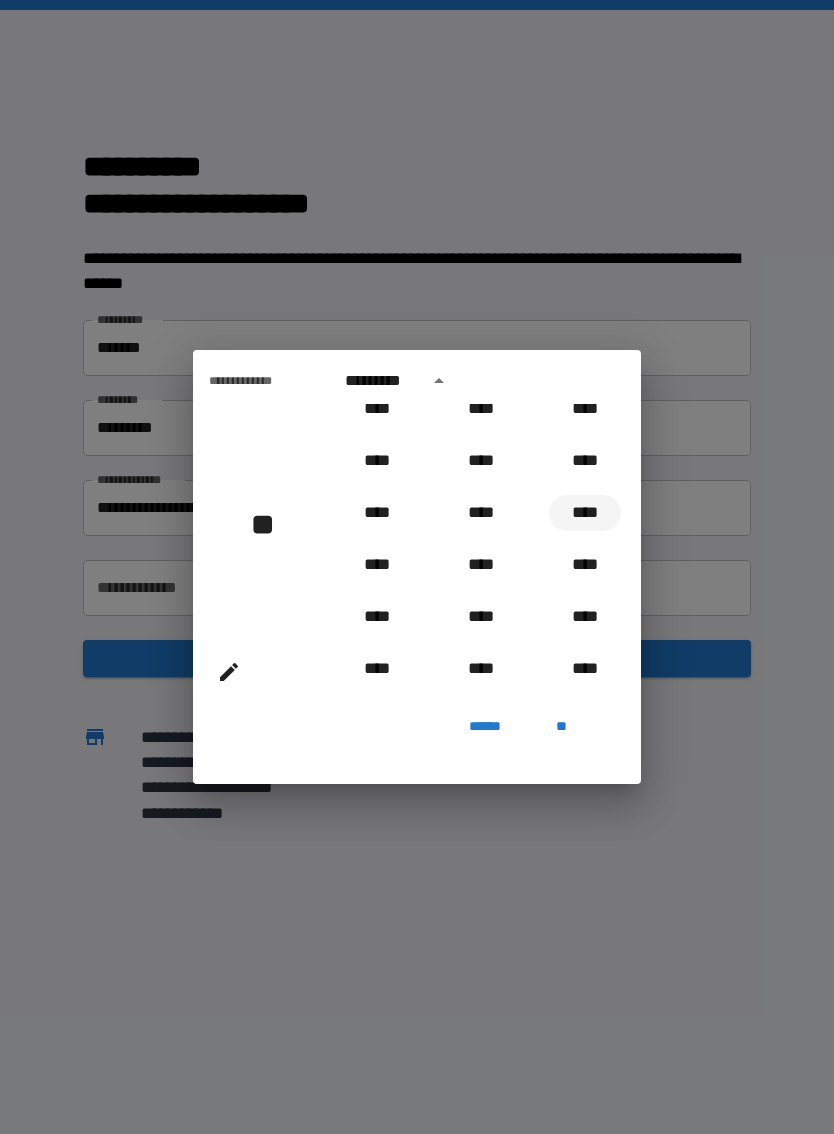 click on "****" at bounding box center [585, 513] 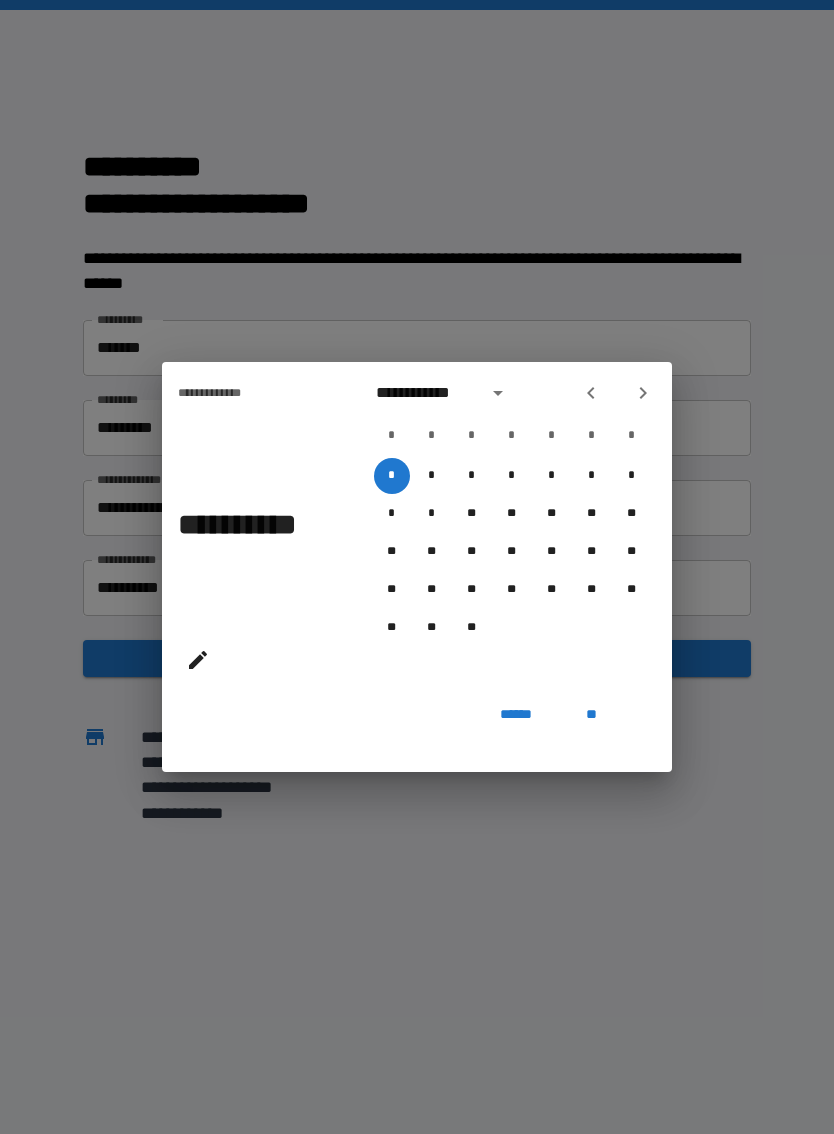 click 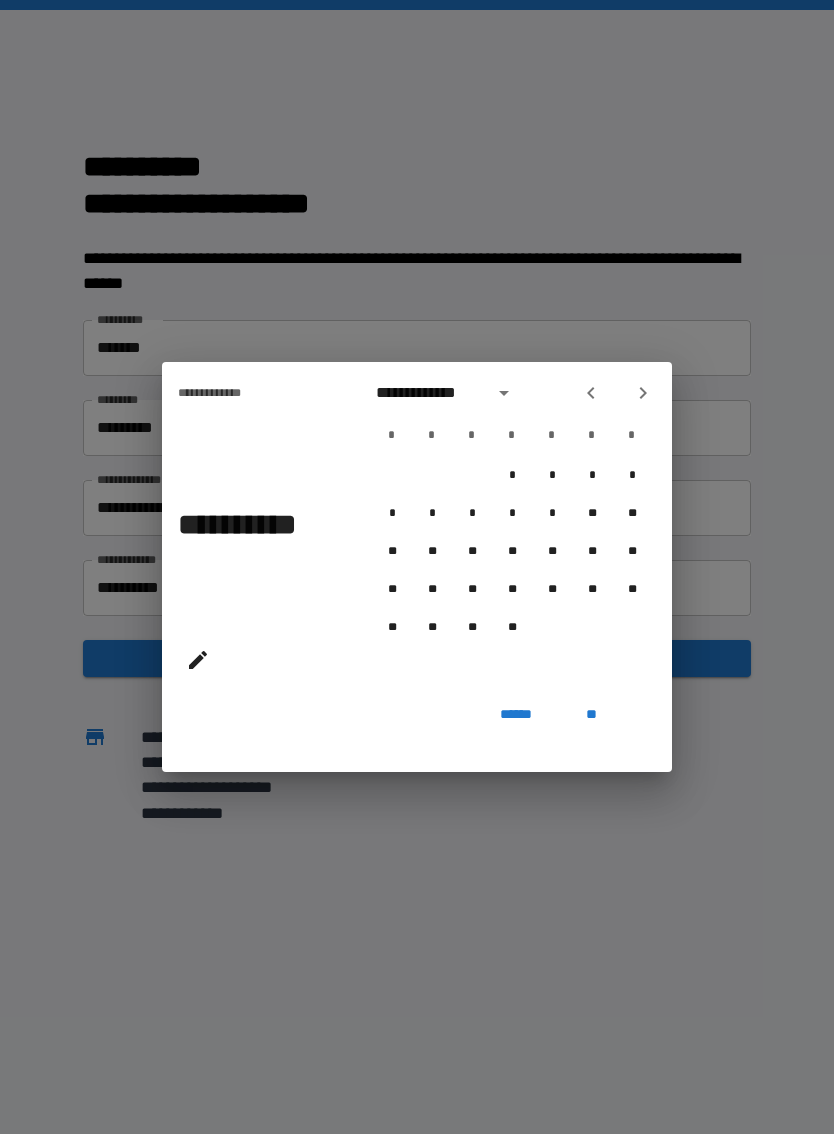 click 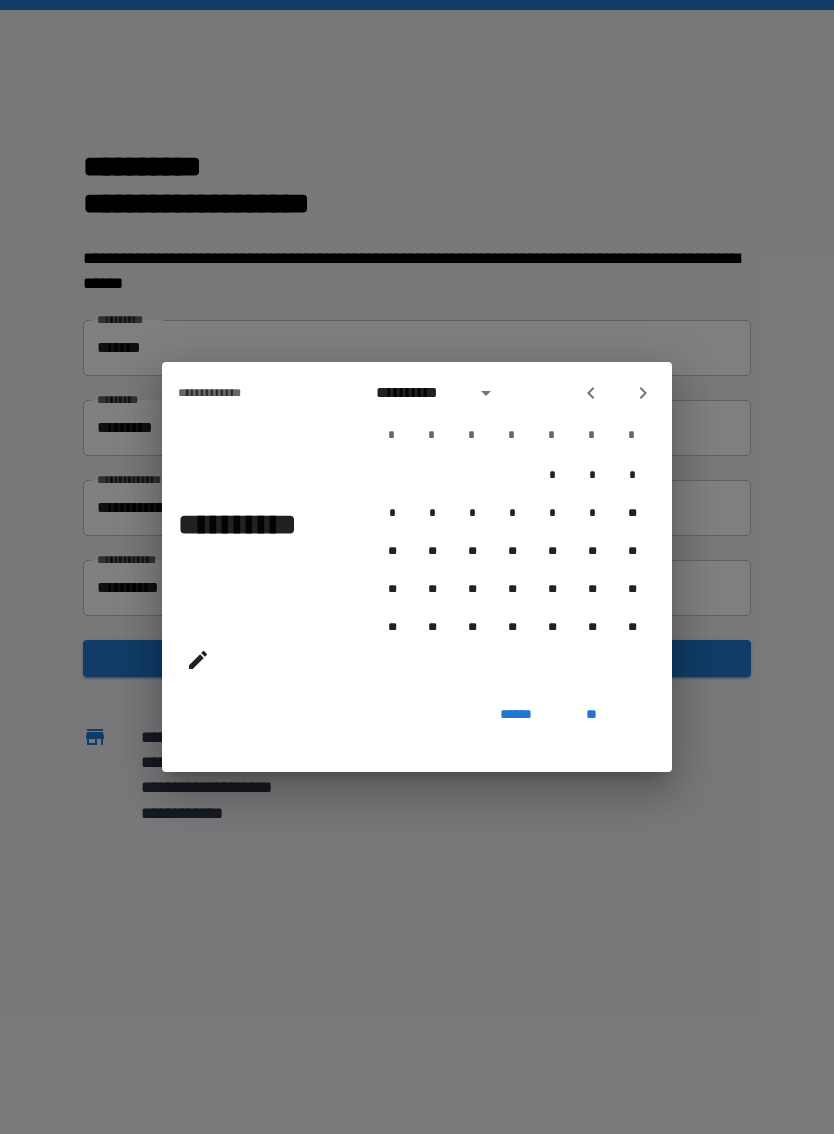 click 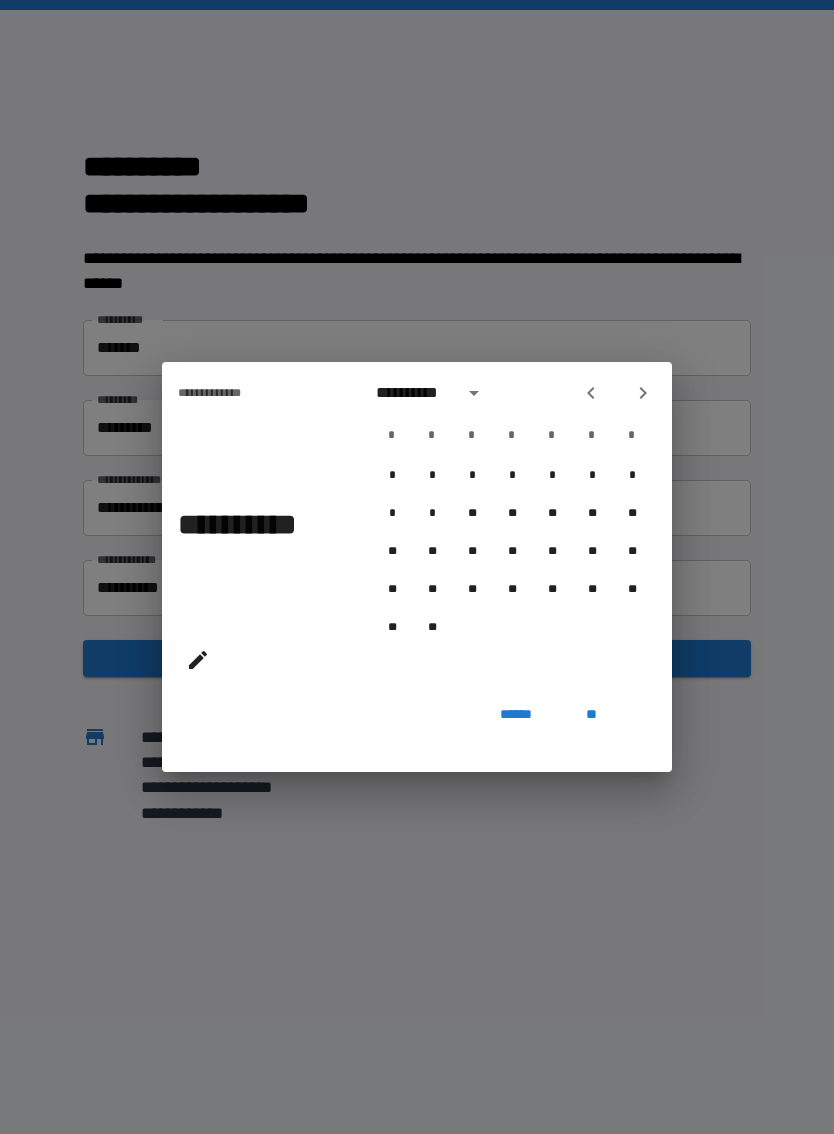 click 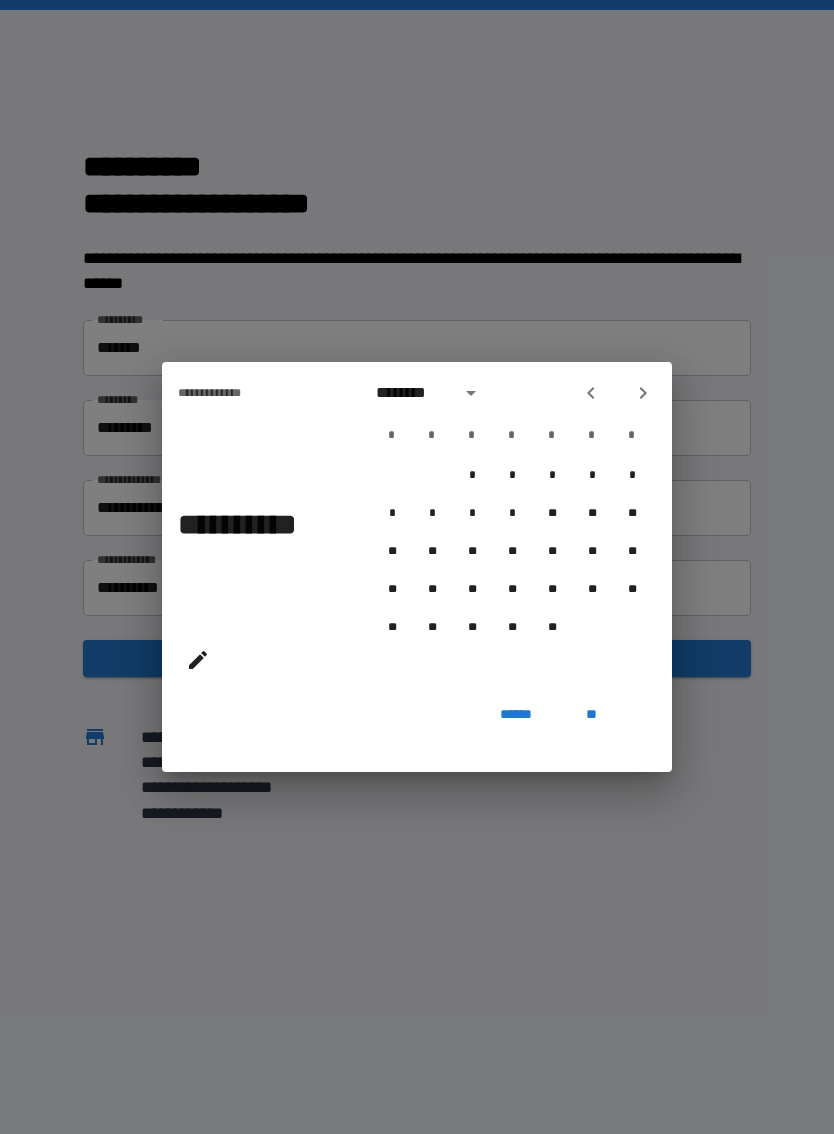 click at bounding box center (643, 393) 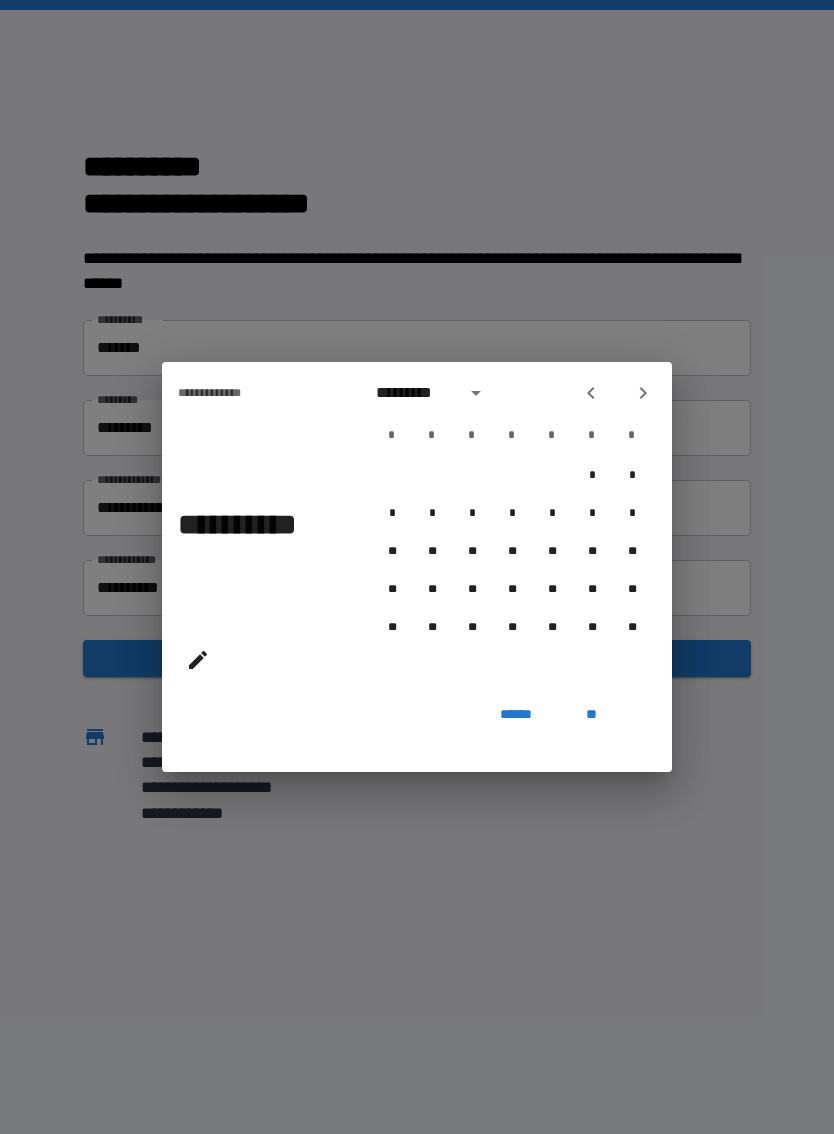 click 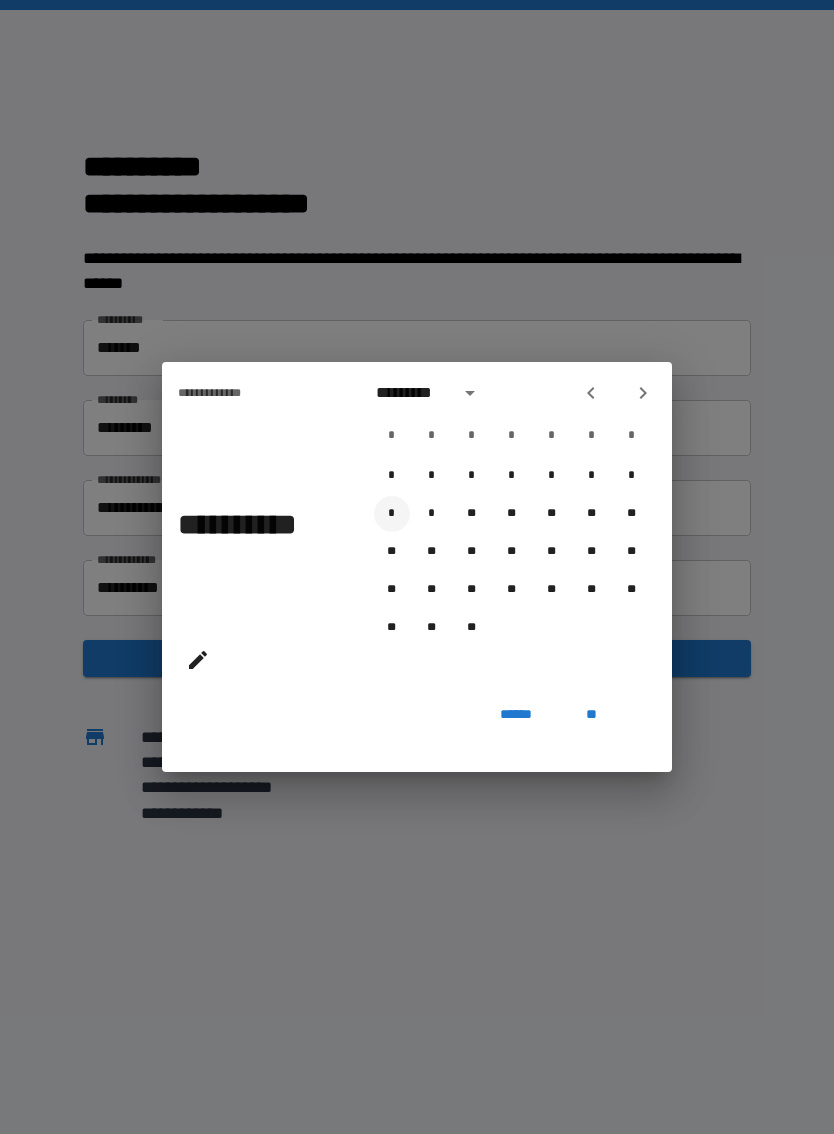 click on "*" at bounding box center [392, 514] 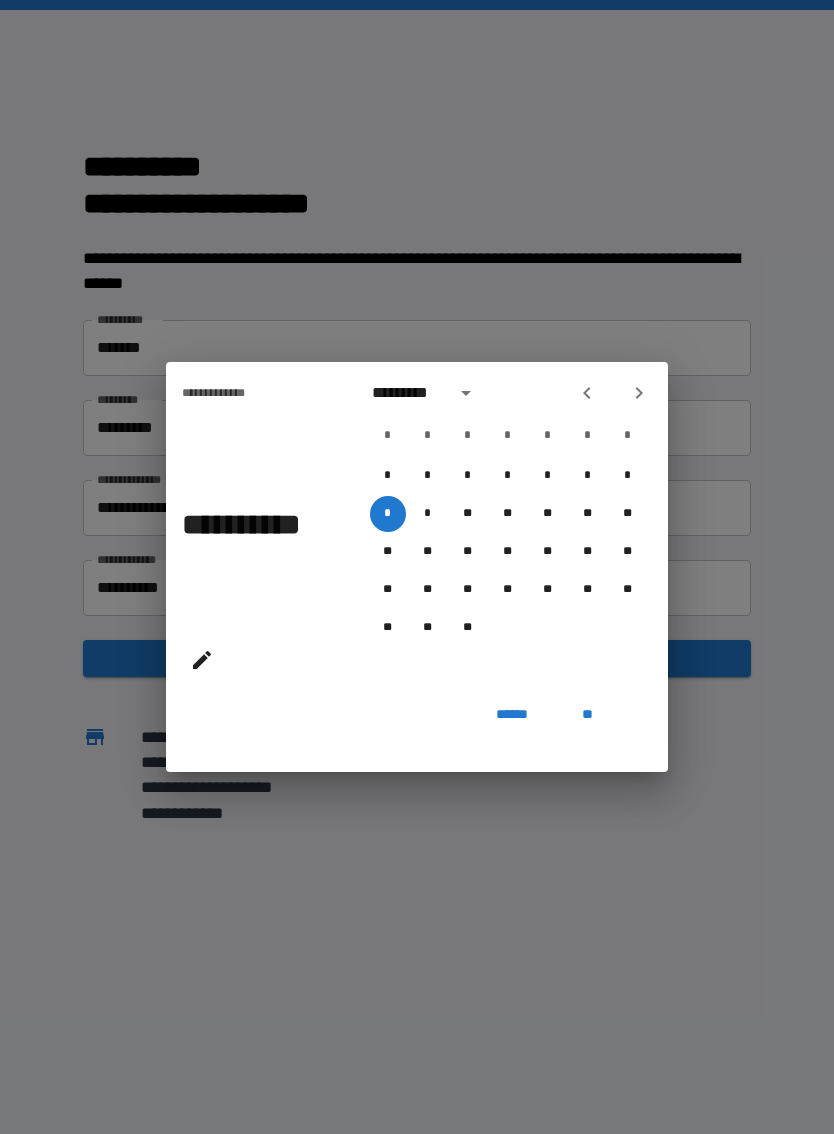 click on "**" at bounding box center (588, 714) 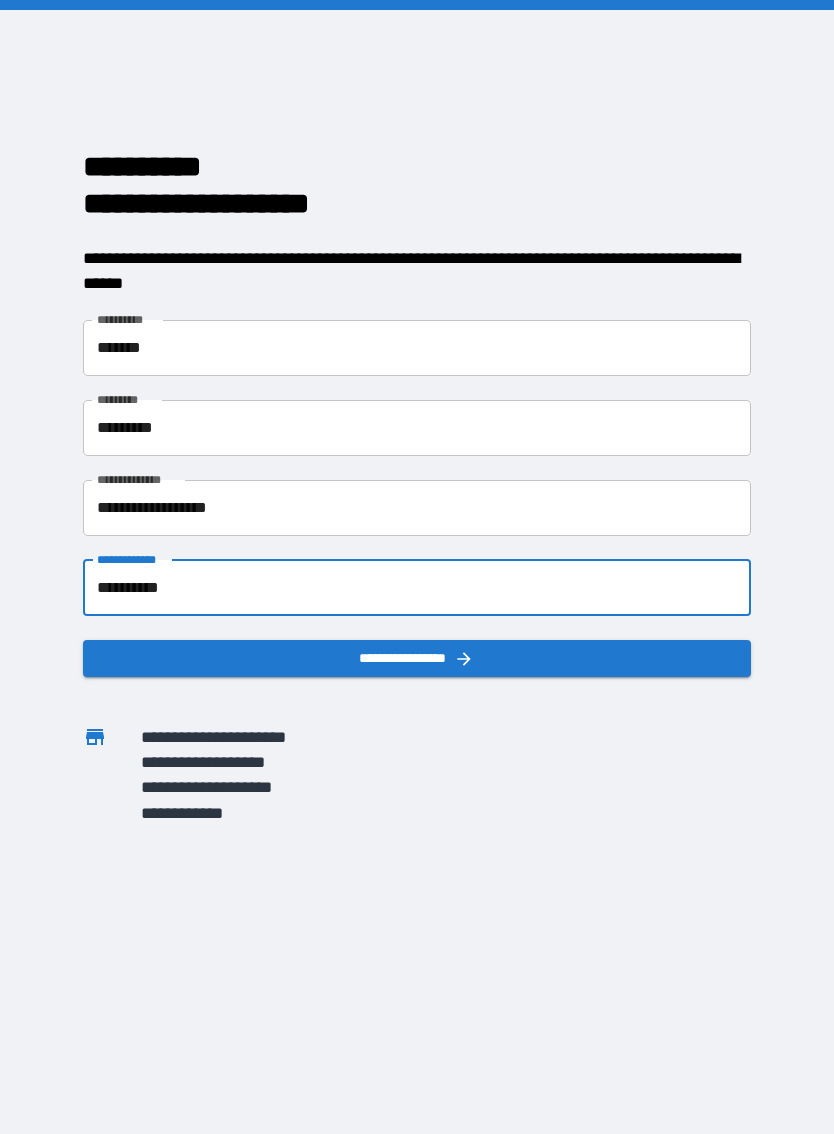 click on "**********" at bounding box center [416, 658] 